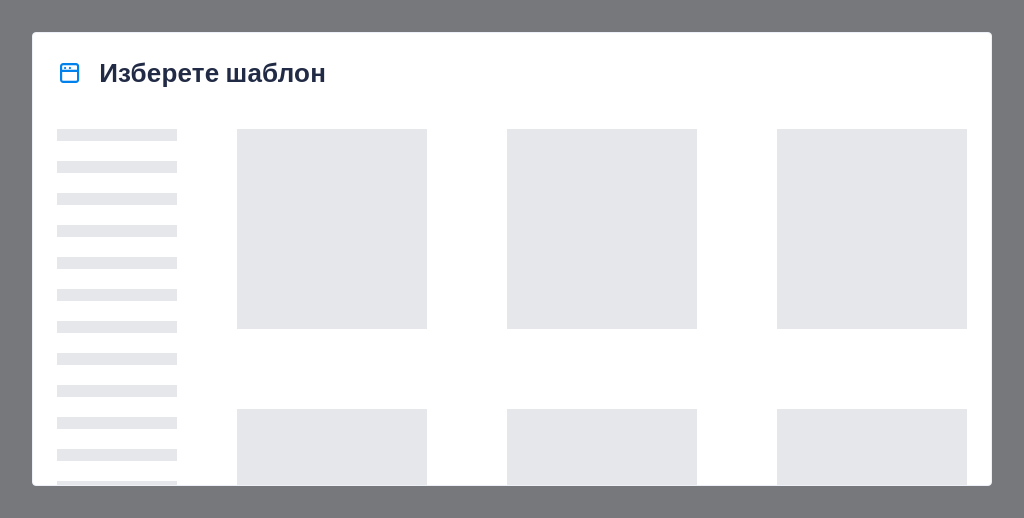 scroll, scrollTop: 0, scrollLeft: 0, axis: both 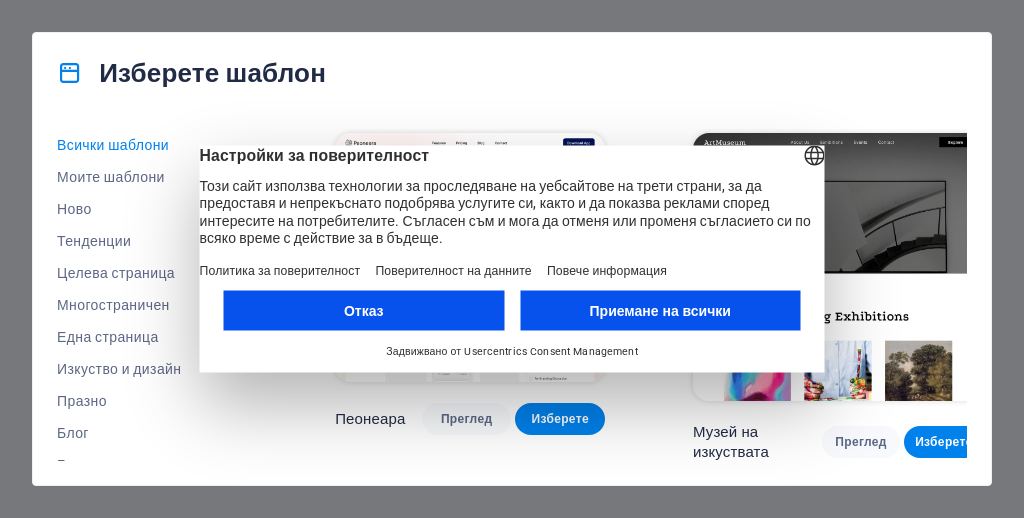 click on "Преглед Изберете" at bounding box center [903, 442] 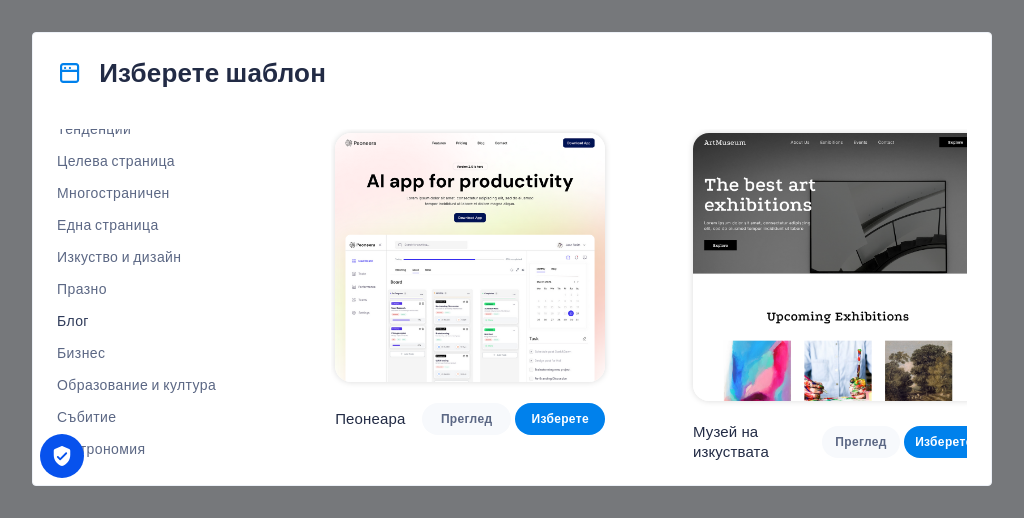 scroll, scrollTop: 158, scrollLeft: 0, axis: vertical 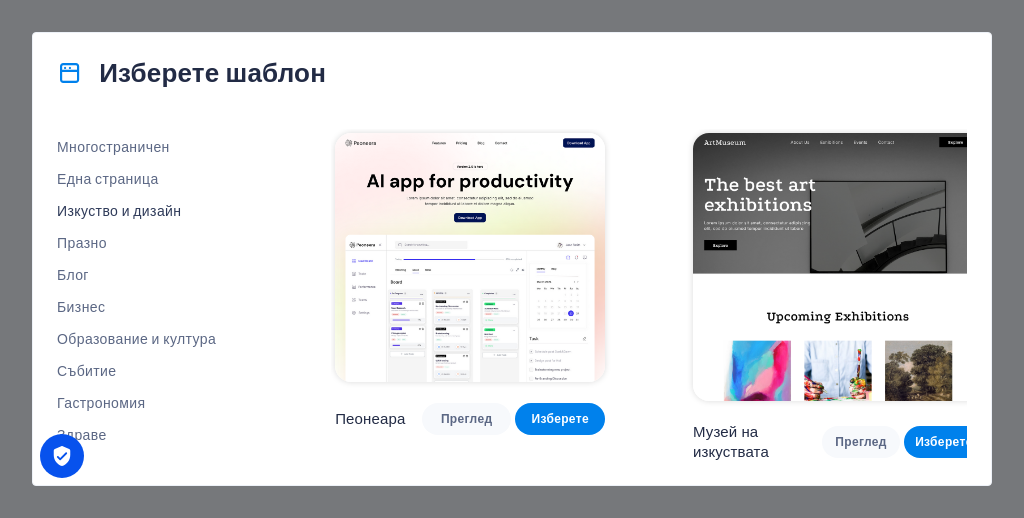 click on "Изкуство и дизайн" at bounding box center (119, 211) 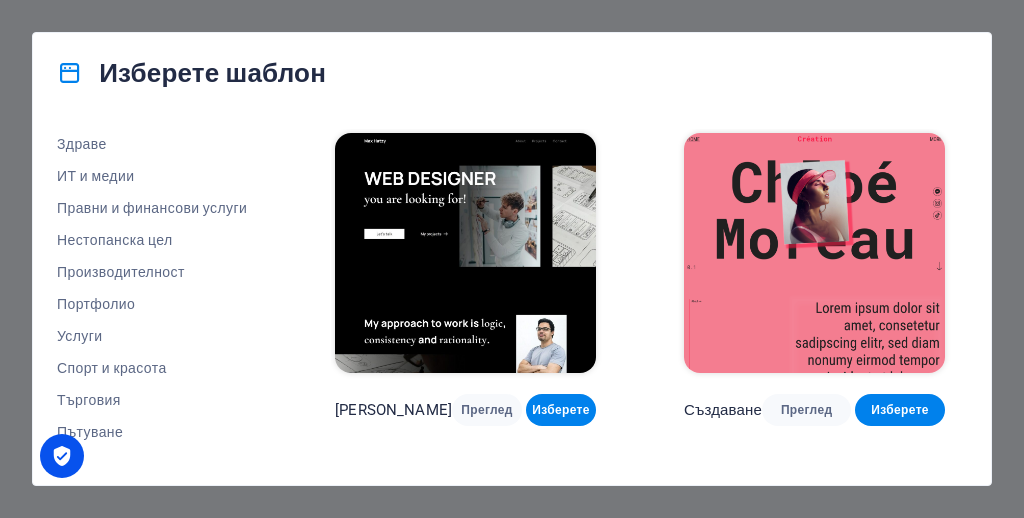 scroll, scrollTop: 468, scrollLeft: 0, axis: vertical 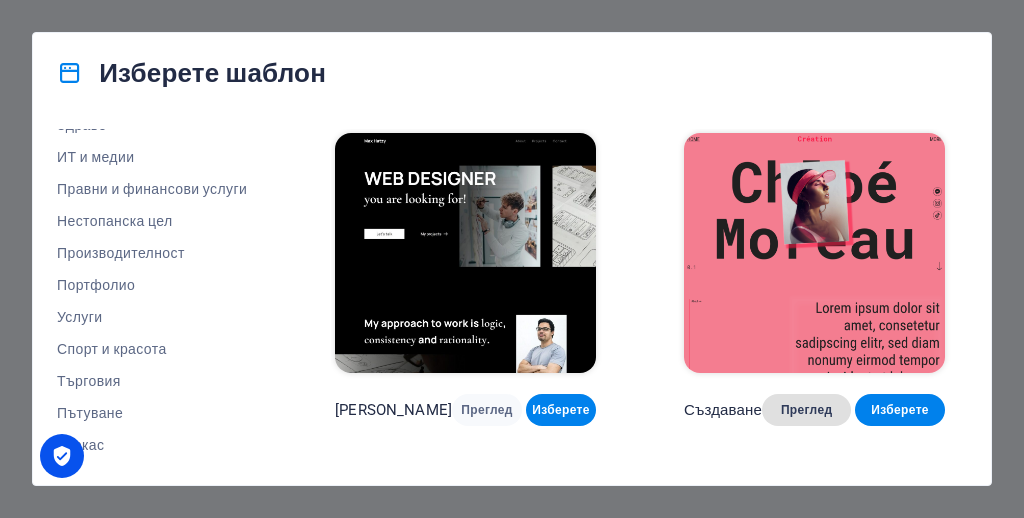 click on "Преглед" at bounding box center (806, 410) 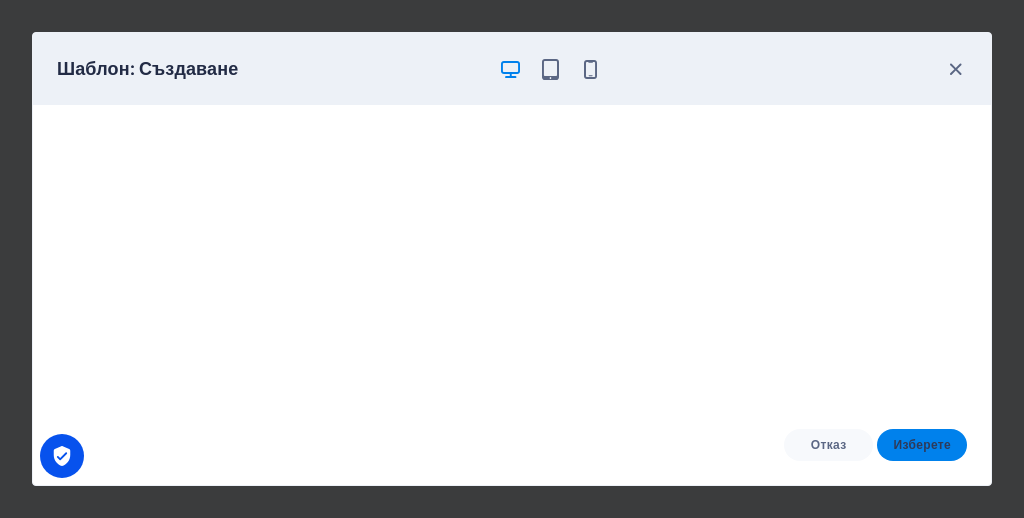 click on "Изберете" at bounding box center [922, 445] 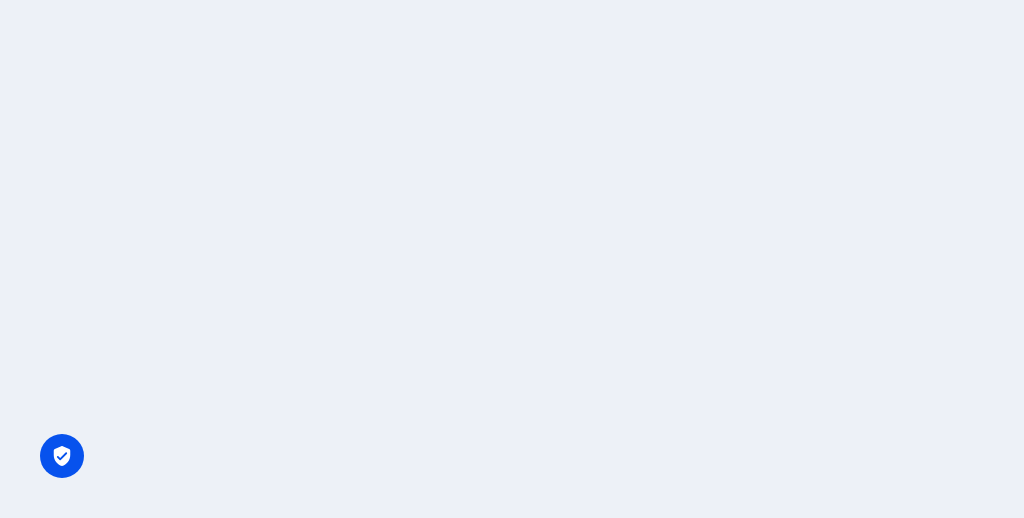 scroll, scrollTop: 0, scrollLeft: 0, axis: both 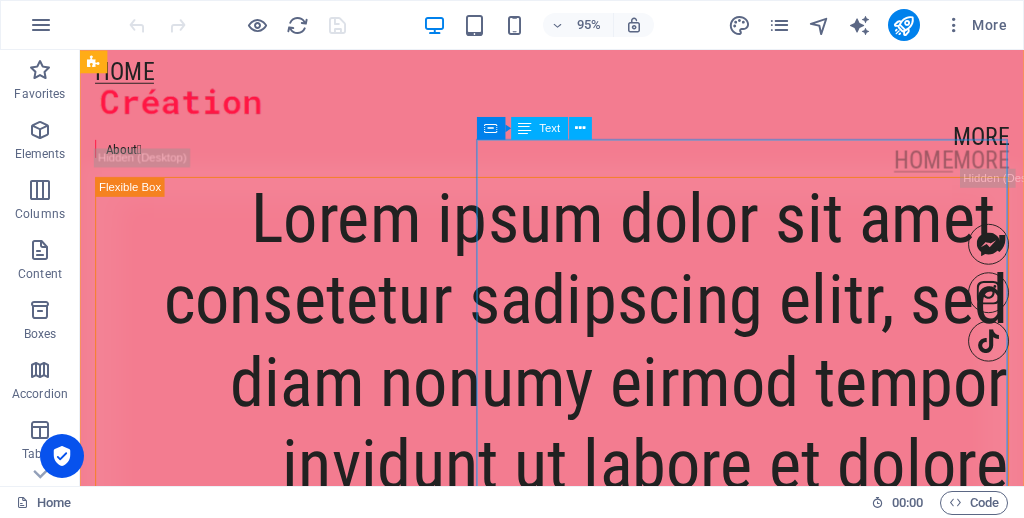 click on "Text" at bounding box center [549, 128] 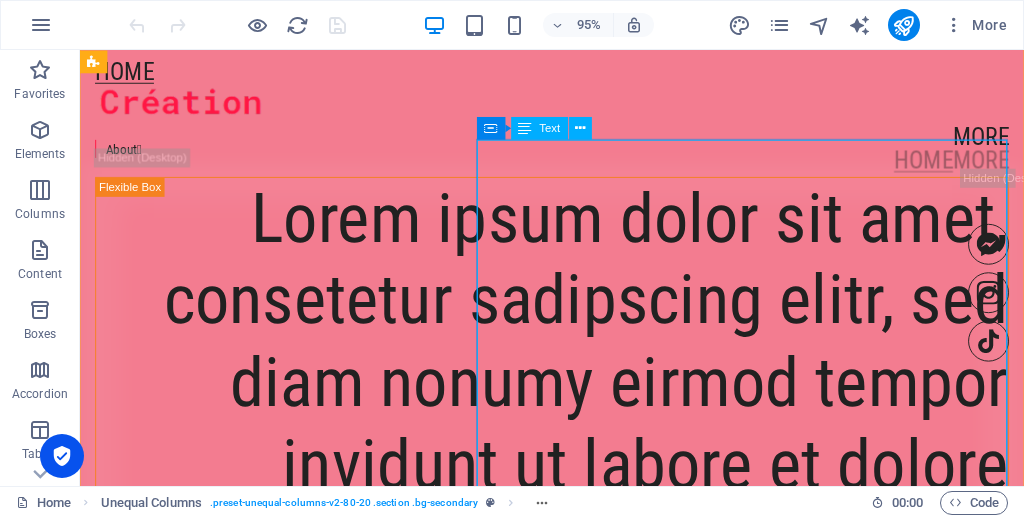 click at bounding box center [525, 128] 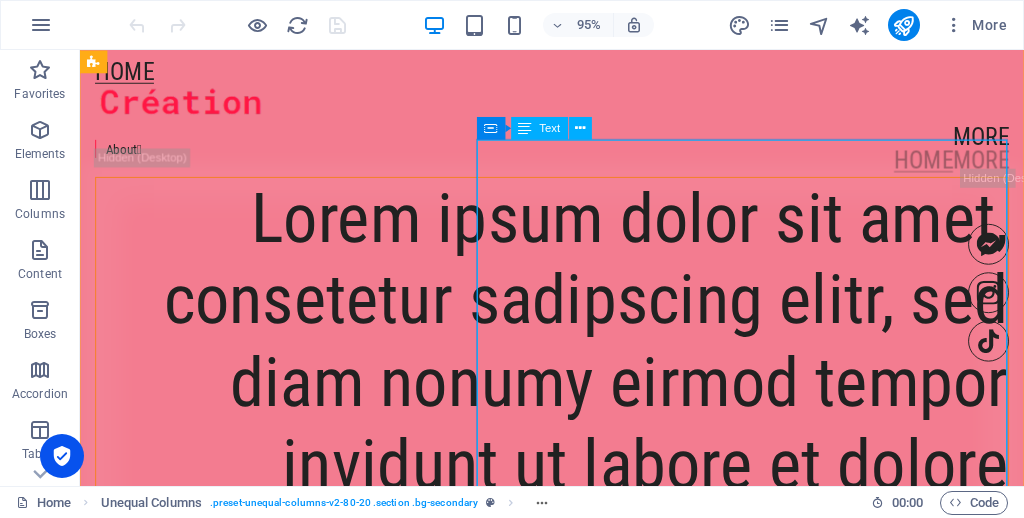 click on "Lorem ipsum dolor sit amet, consetetur sadipscing elitr, sed diam nonumy eirmod tempor invidunt ut labore et dolore magna aliquyam erat, sed diam voluptuat." at bounding box center [577, 443] 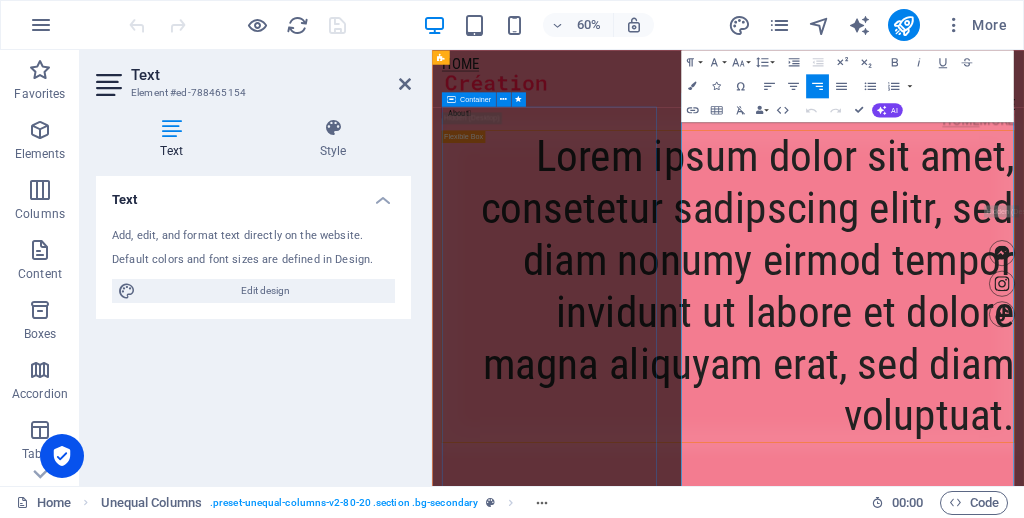 click on "About  " at bounding box center (925, 153) 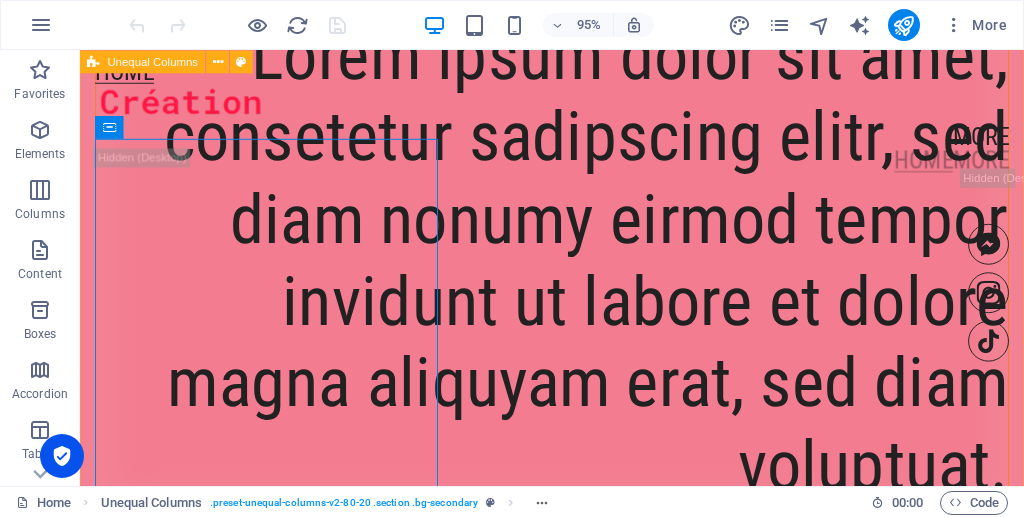 scroll, scrollTop: 589, scrollLeft: 0, axis: vertical 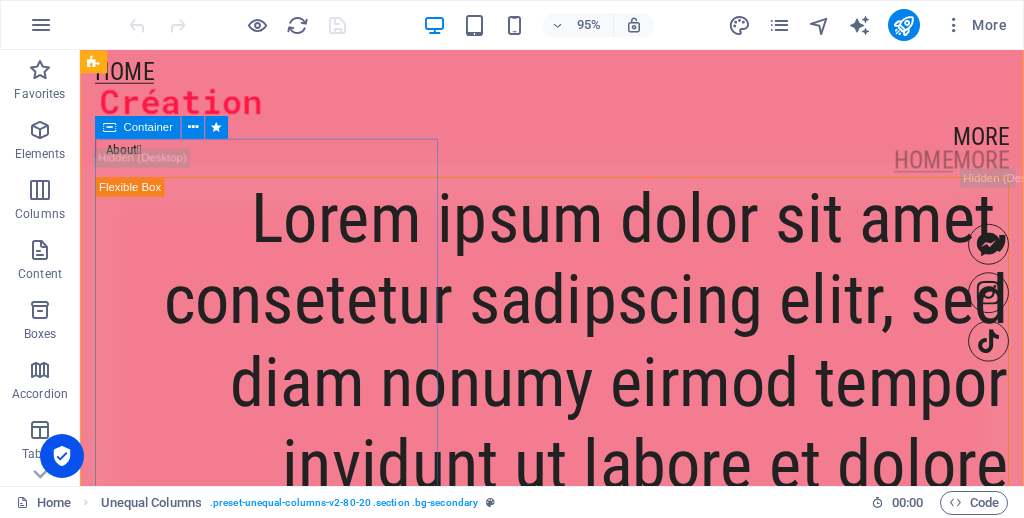 click on "About  " at bounding box center [577, 153] 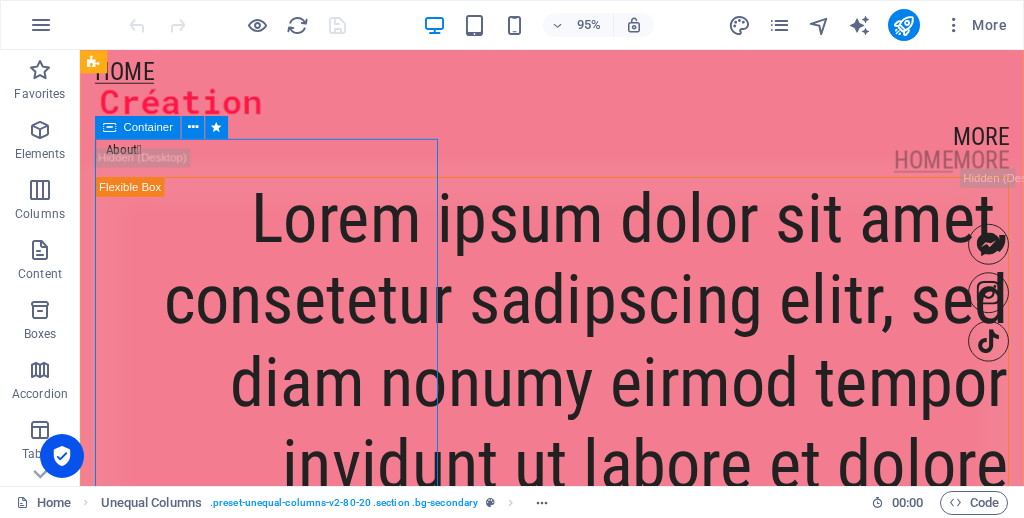 click on "About  " at bounding box center (577, 153) 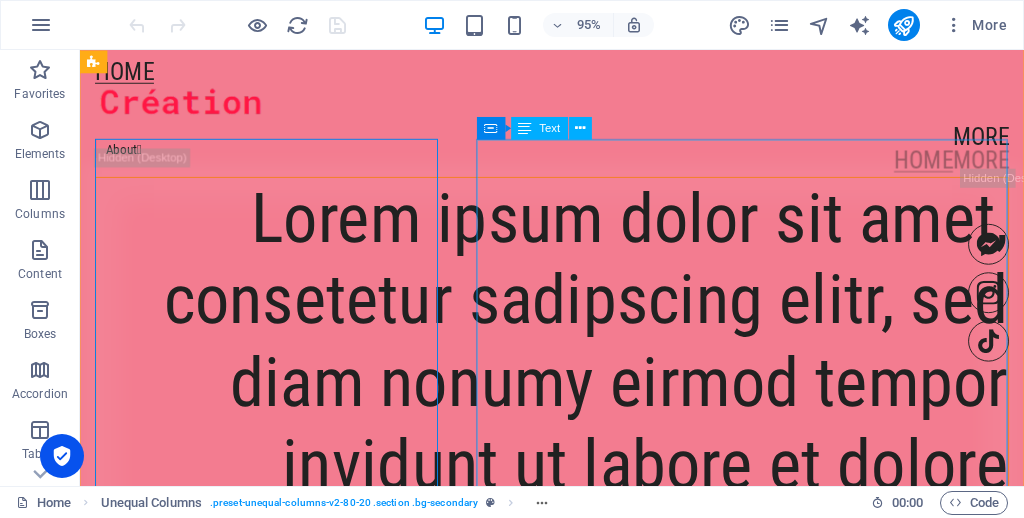 click on "Lorem ipsum dolor sit amet, consetetur sadipscing elitr, sed diam nonumy eirmod tempor invidunt ut labore et dolore magna aliquyam erat, sed diam voluptuat." at bounding box center (577, 443) 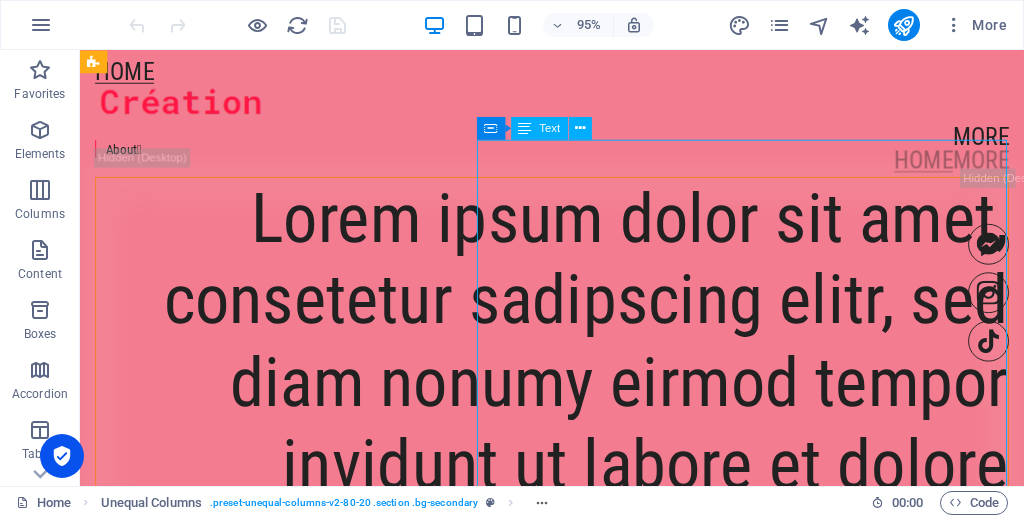 click on "Lorem ipsum dolor sit amet, consetetur sadipscing elitr, sed diam nonumy eirmod tempor invidunt ut labore et dolore magna aliquyam erat, sed diam voluptuat." at bounding box center (577, 443) 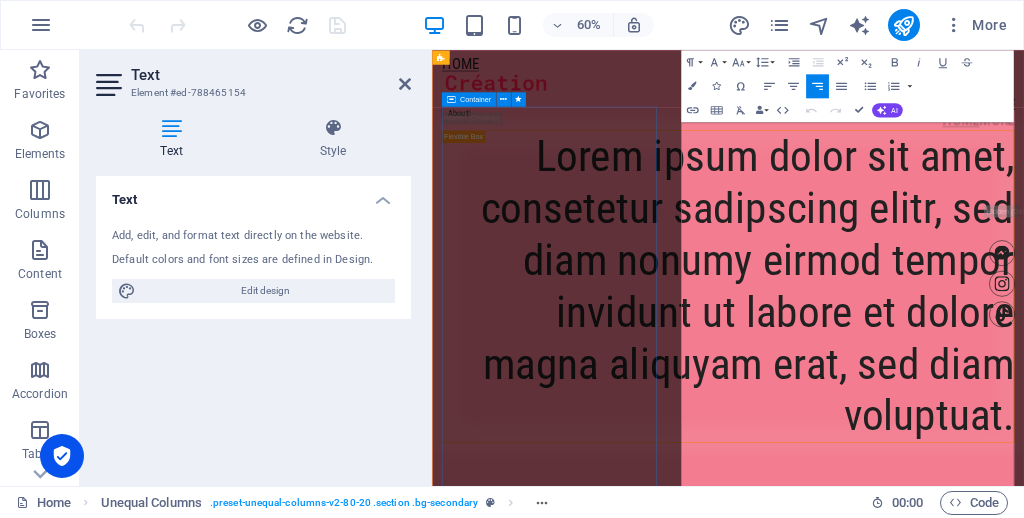 click on "About  " at bounding box center [925, 153] 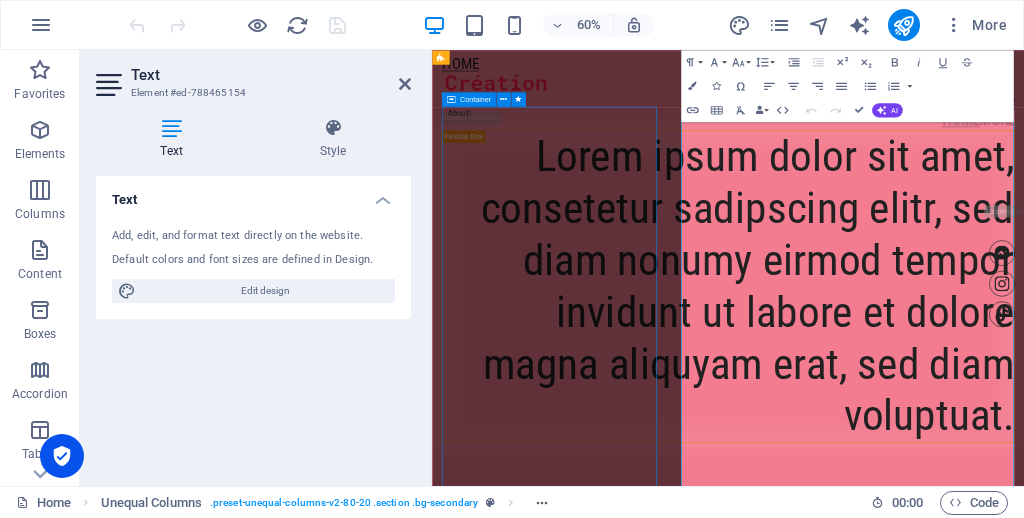 scroll, scrollTop: 589, scrollLeft: 0, axis: vertical 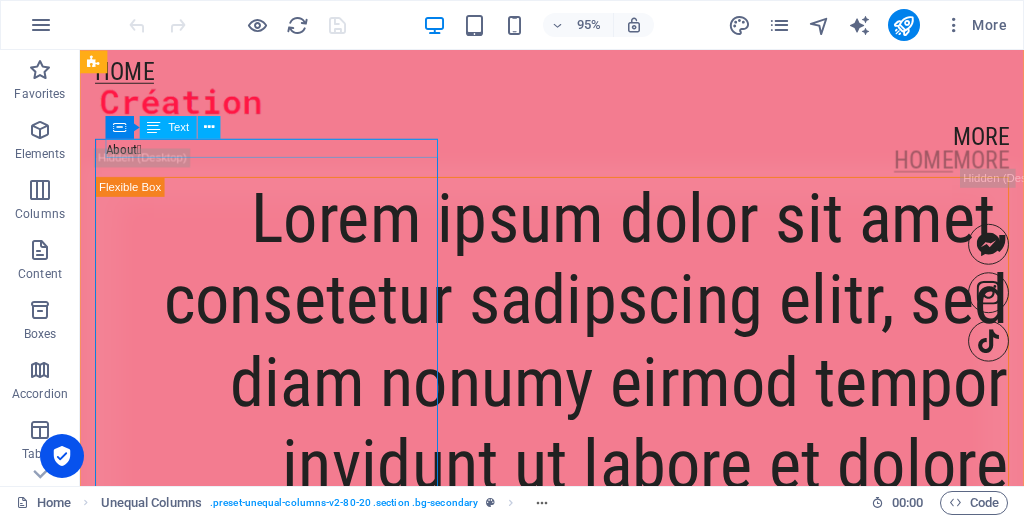 click on "Text" at bounding box center (178, 127) 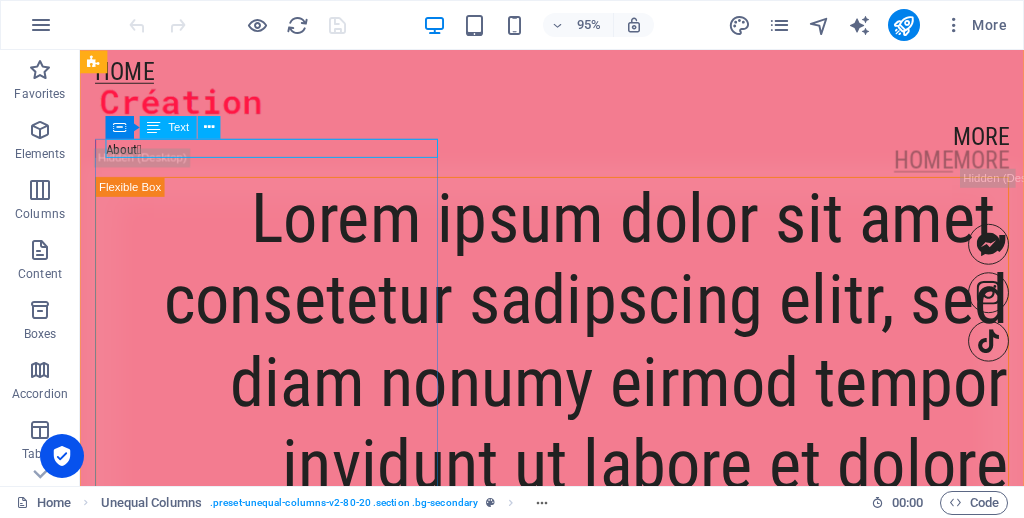 click on "Text" at bounding box center (178, 127) 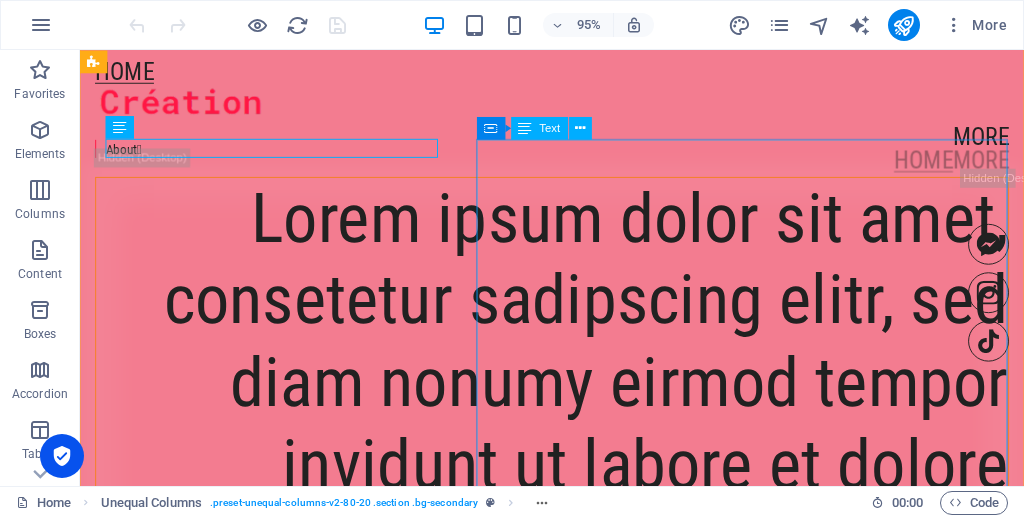 click on "Lorem ipsum dolor sit amet, consetetur sadipscing elitr, sed diam nonumy eirmod tempor invidunt ut labore et dolore magna aliquyam erat, sed diam voluptuat." at bounding box center (577, 443) 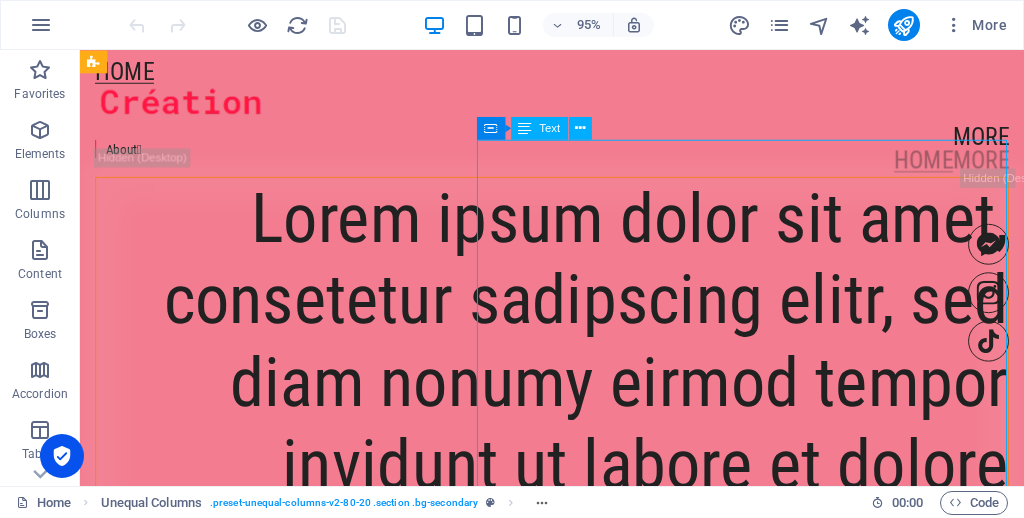 click on "Lorem ipsum dolor sit amet, consetetur sadipscing elitr, sed diam nonumy eirmod tempor invidunt ut labore et dolore magna aliquyam erat, sed diam voluptuat." at bounding box center (577, 443) 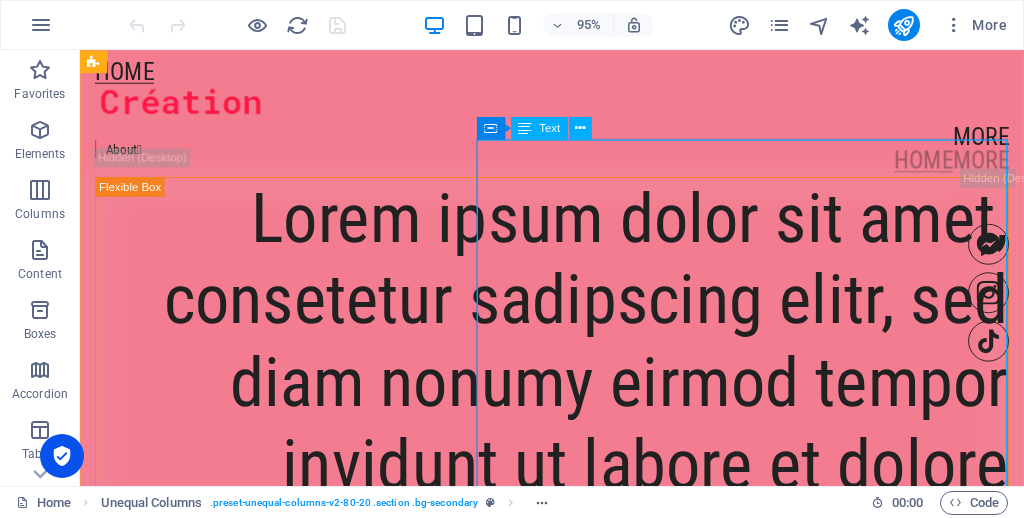 click at bounding box center (525, 128) 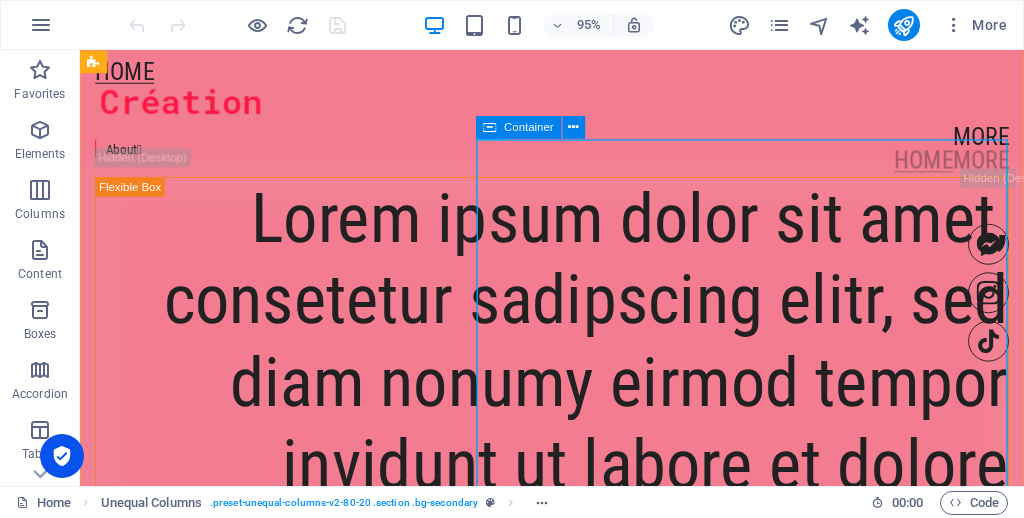 click at bounding box center (489, 127) 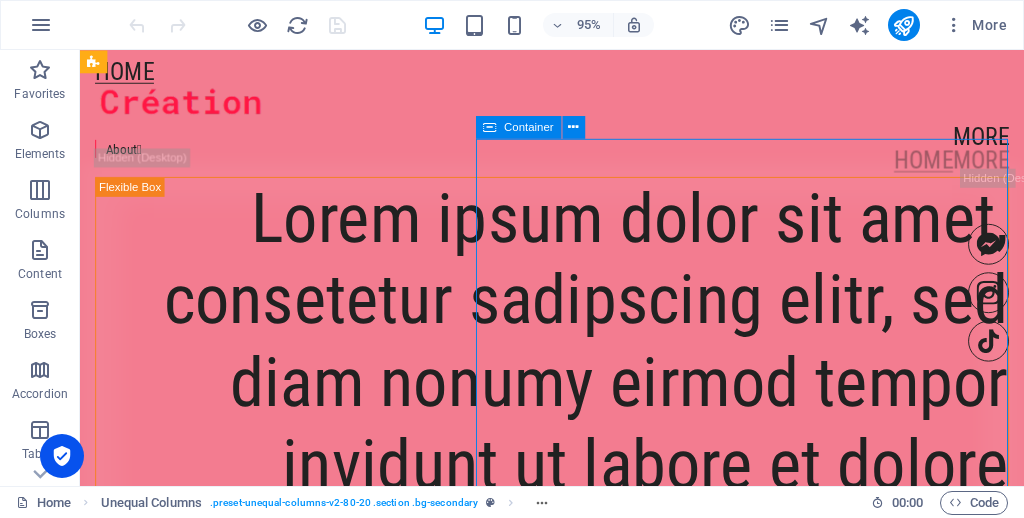 click on "Container" at bounding box center [519, 127] 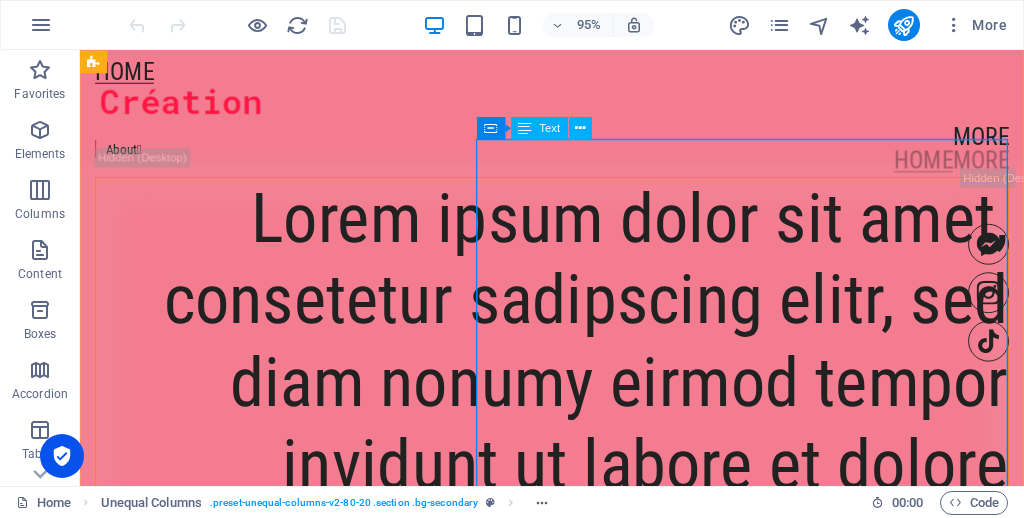click on "Lorem ipsum dolor sit amet, consetetur sadipscing elitr, sed diam nonumy eirmod tempor invidunt ut labore et dolore magna aliquyam erat, sed diam voluptuat." at bounding box center (577, 443) 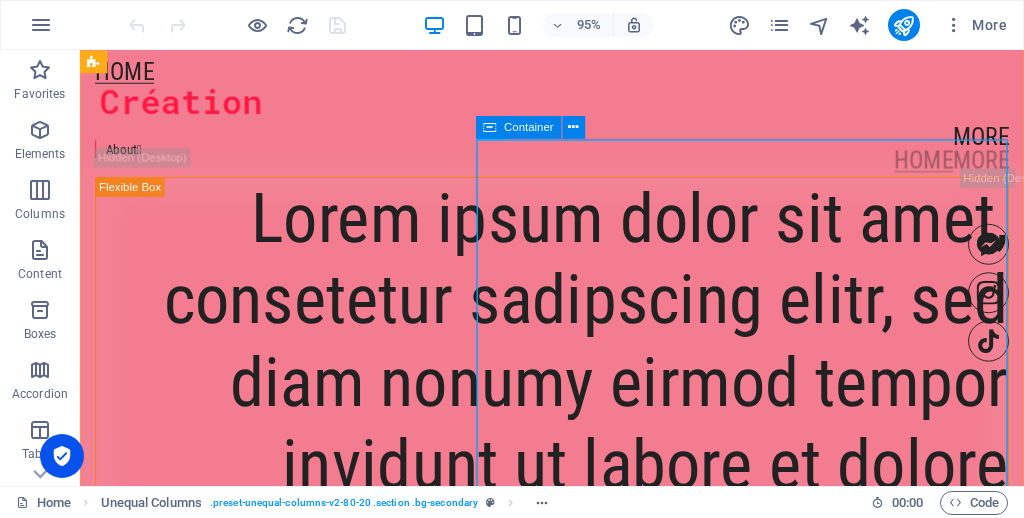 click on "Container" at bounding box center (519, 127) 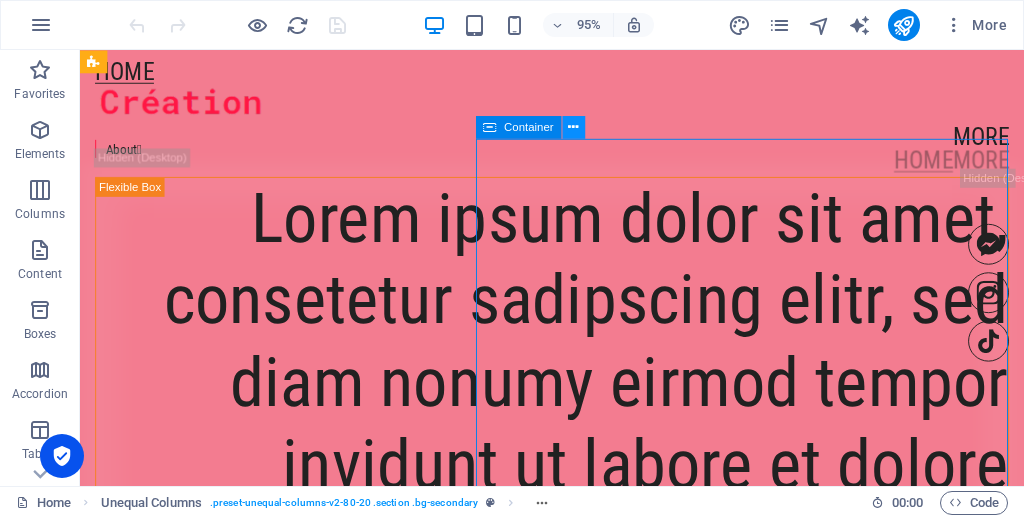 click at bounding box center (573, 127) 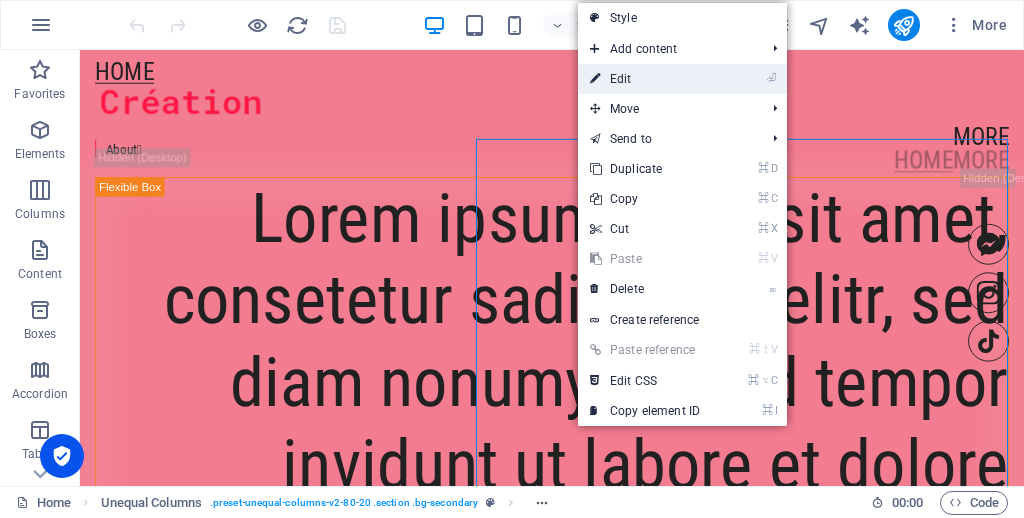 click on "⏎  Edit" at bounding box center [645, 79] 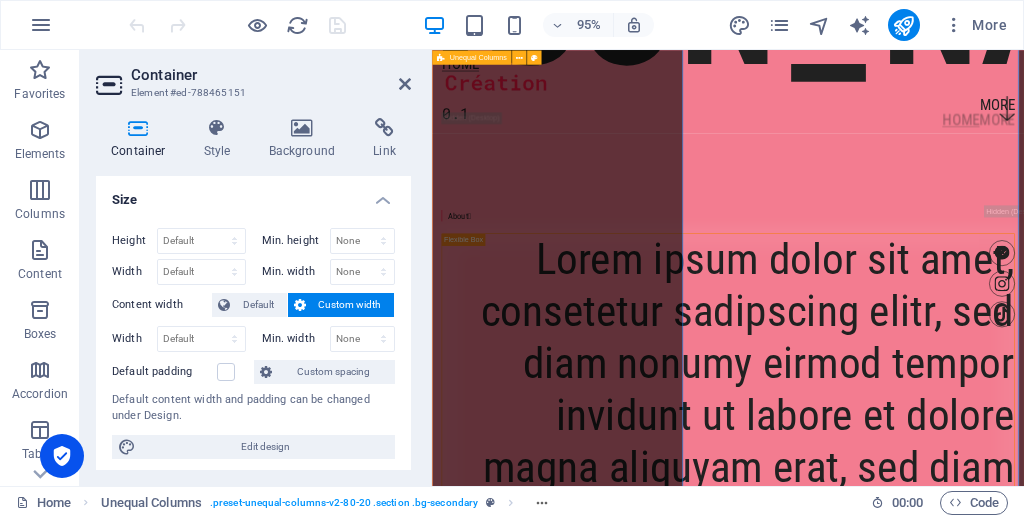 scroll, scrollTop: 761, scrollLeft: 0, axis: vertical 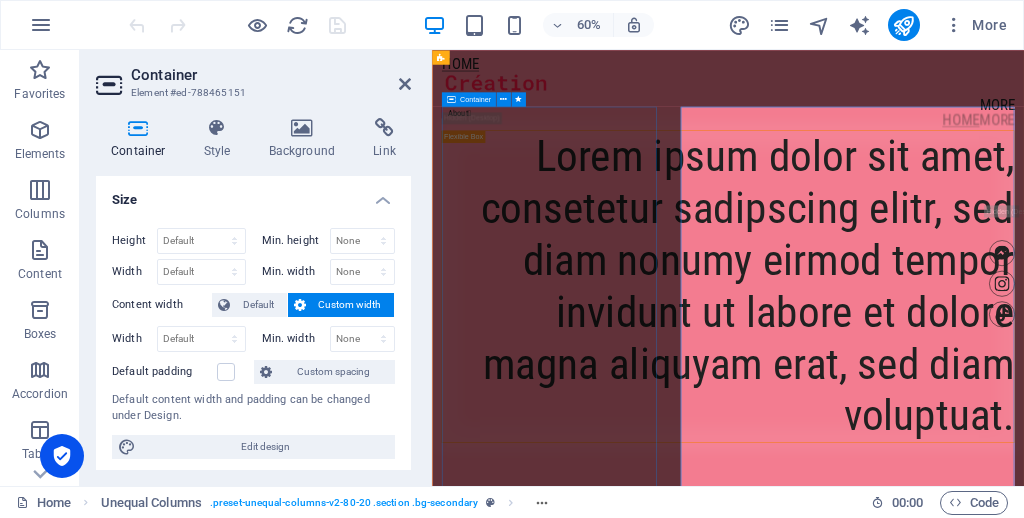 click on "About  " at bounding box center [925, 153] 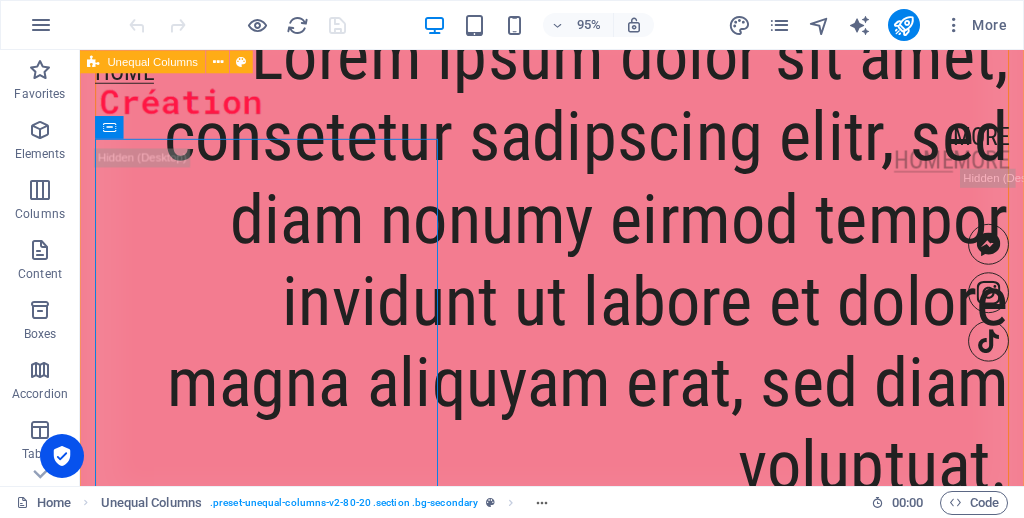 scroll, scrollTop: 589, scrollLeft: 0, axis: vertical 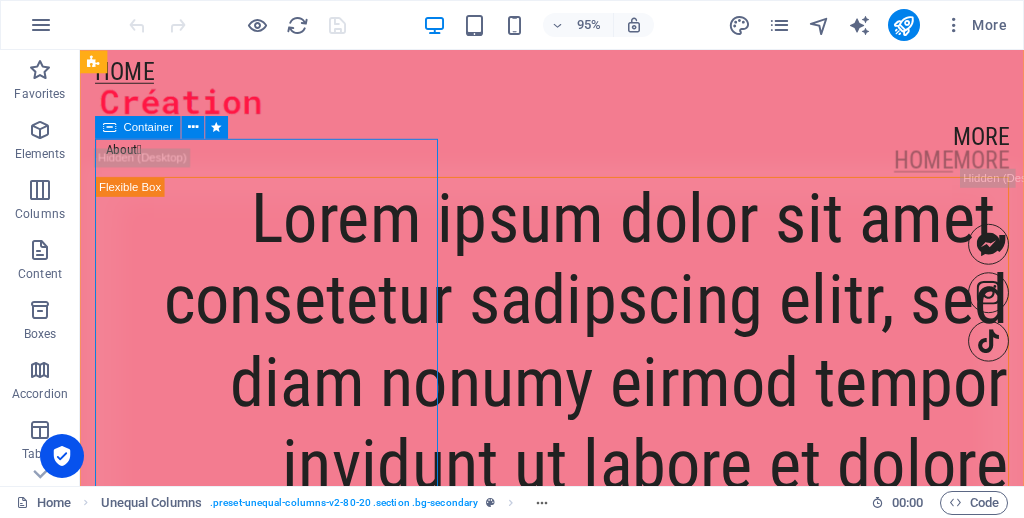 click on "About  " at bounding box center [577, 153] 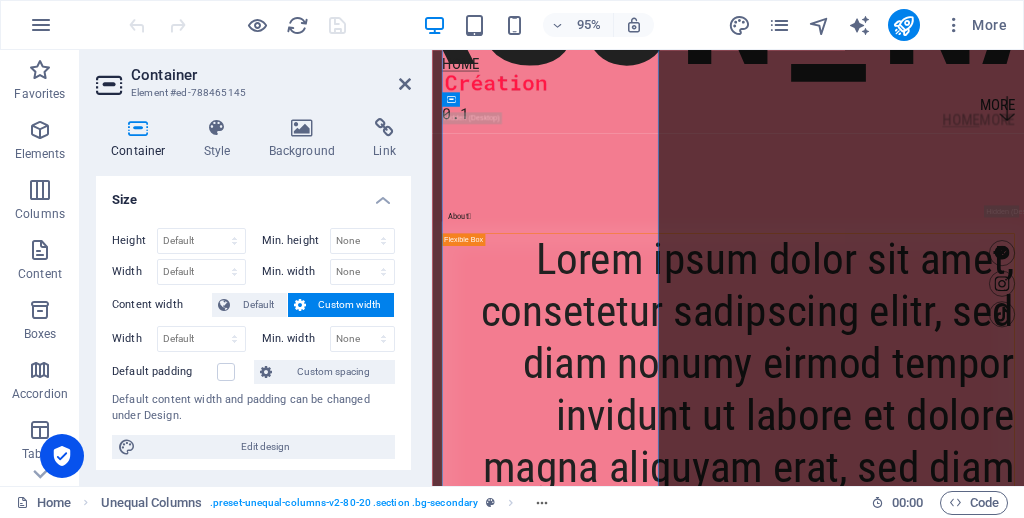 scroll, scrollTop: 761, scrollLeft: 0, axis: vertical 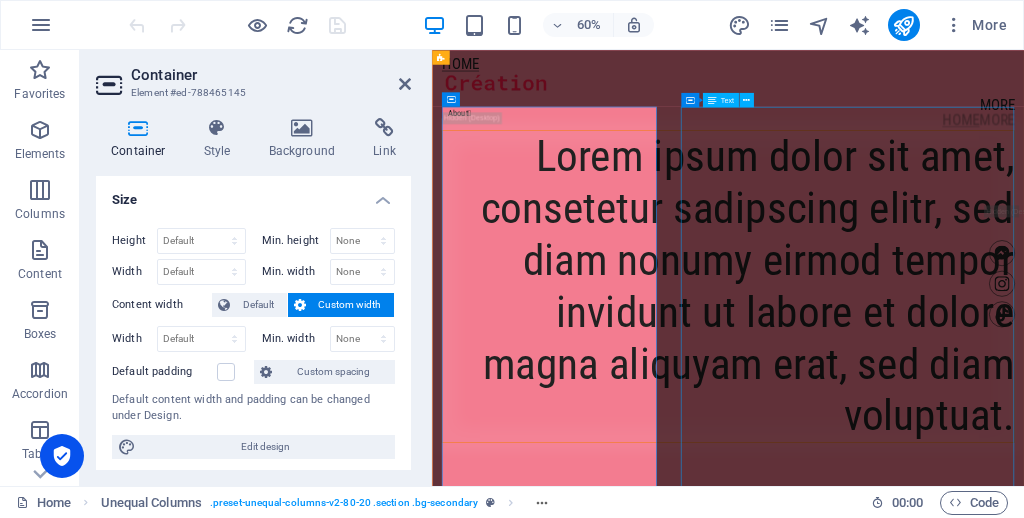 click on "Lorem ipsum dolor sit amet, consetetur sadipscing elitr, sed diam nonumy eirmod tempor invidunt ut labore et dolore magna aliquyam erat, sed diam voluptuat." at bounding box center [925, 443] 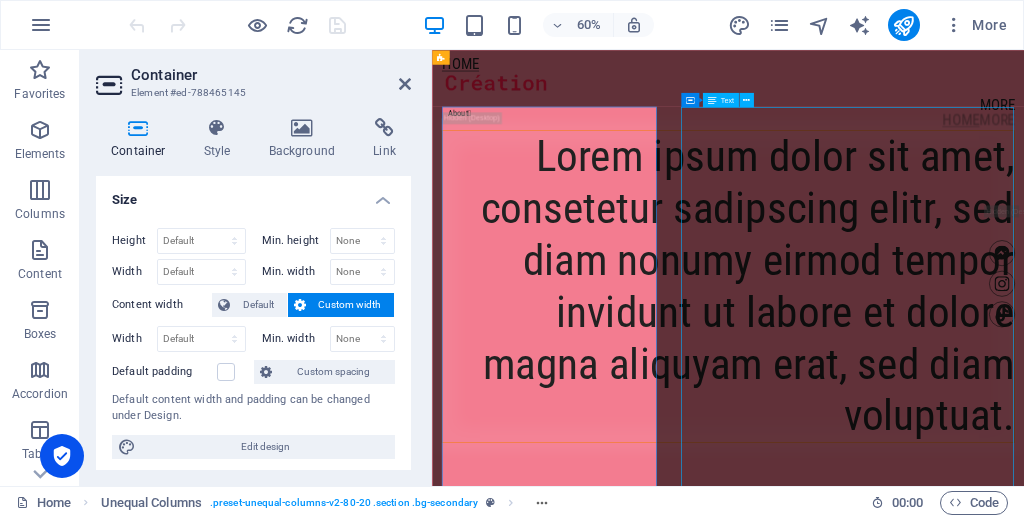 scroll, scrollTop: 589, scrollLeft: 0, axis: vertical 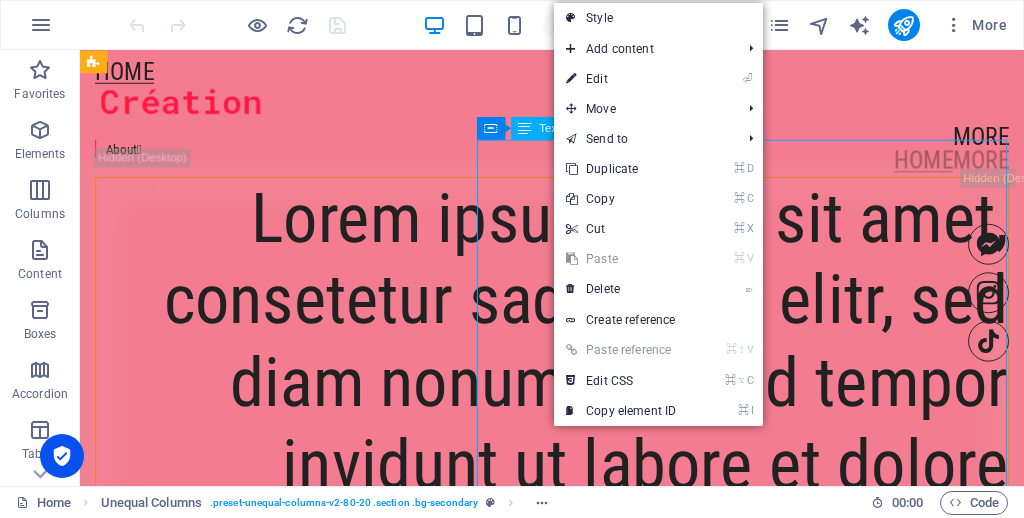 click on "Lorem ipsum dolor sit amet, consetetur sadipscing elitr, sed diam nonumy eirmod tempor invidunt ut labore et dolore magna aliquyam erat, sed diam voluptuat." at bounding box center (577, 443) 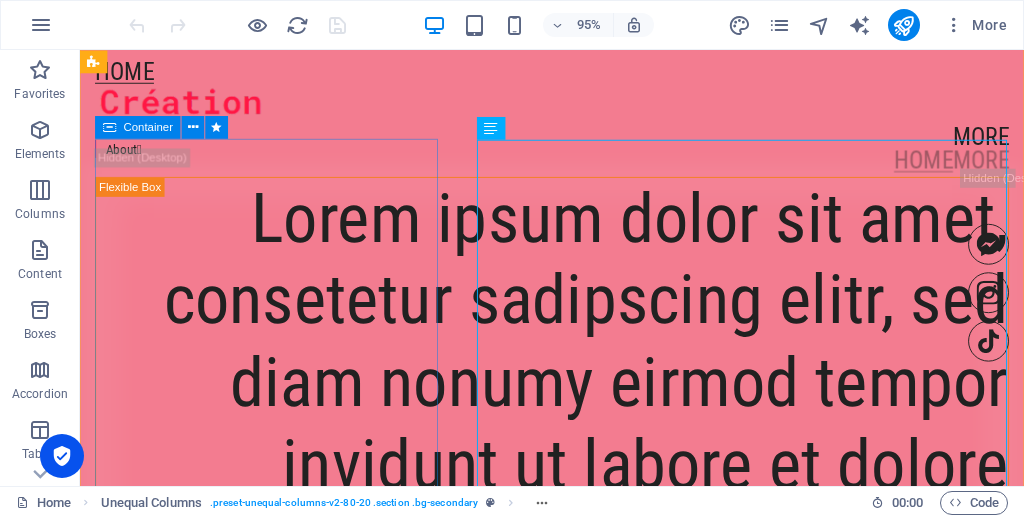 click on "About  " at bounding box center (577, 153) 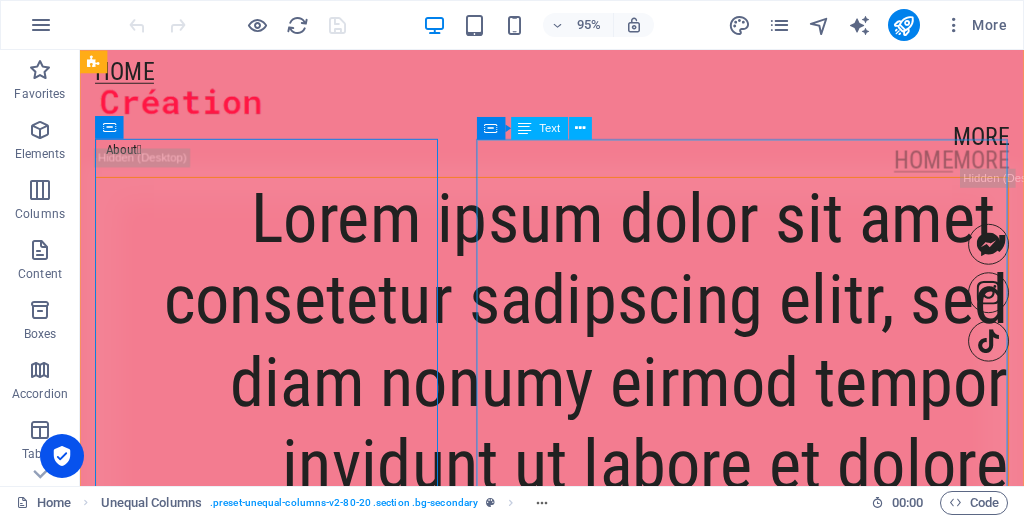 click on "Lorem ipsum dolor sit amet, consetetur sadipscing elitr, sed diam nonumy eirmod tempor invidunt ut labore et dolore magna aliquyam erat, sed diam voluptuat." at bounding box center (577, 443) 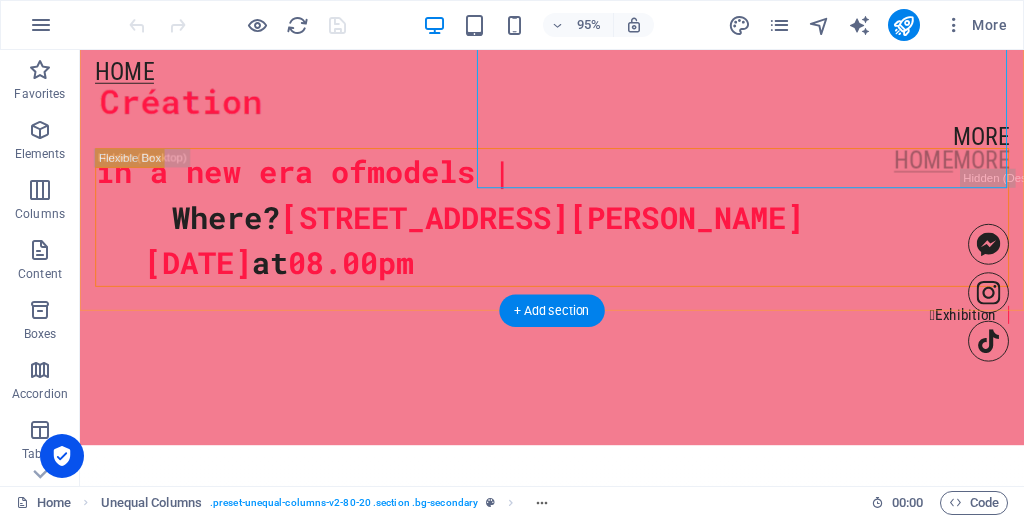 scroll, scrollTop: 1407, scrollLeft: 0, axis: vertical 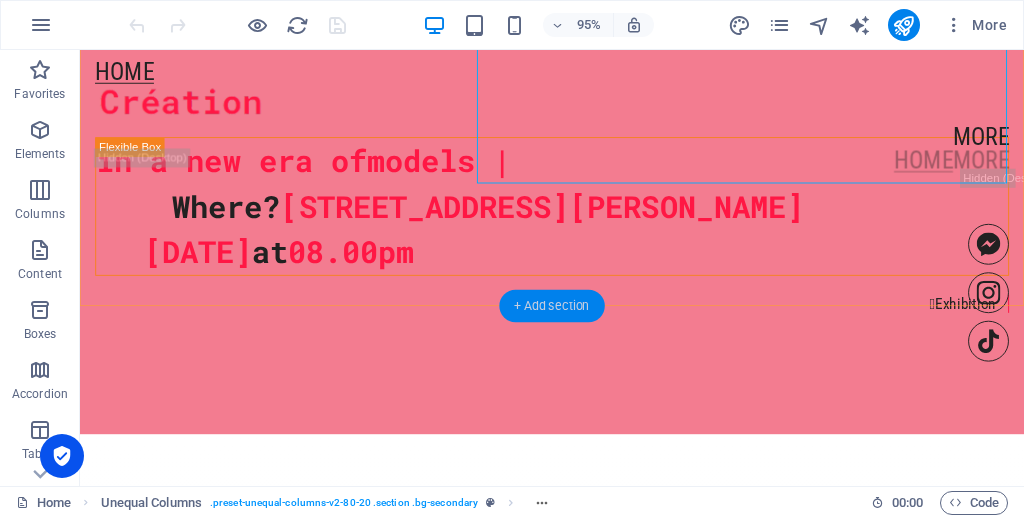 click on "+ Add section" at bounding box center [551, 306] 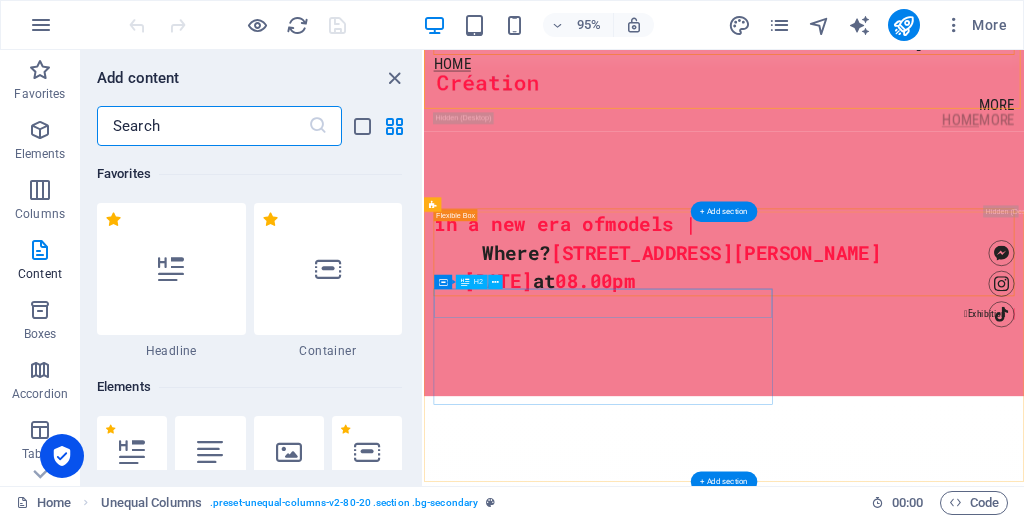 scroll, scrollTop: 1579, scrollLeft: 0, axis: vertical 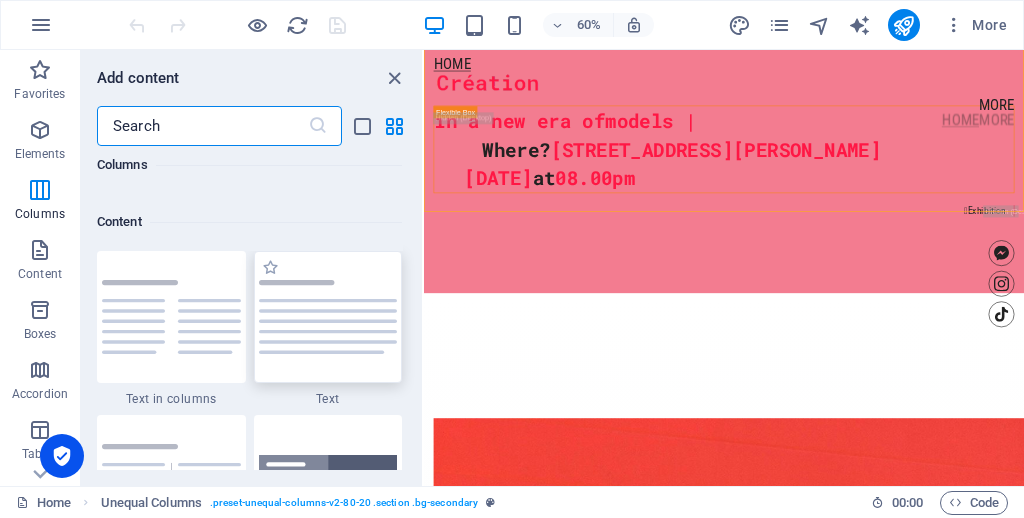 click at bounding box center (328, 317) 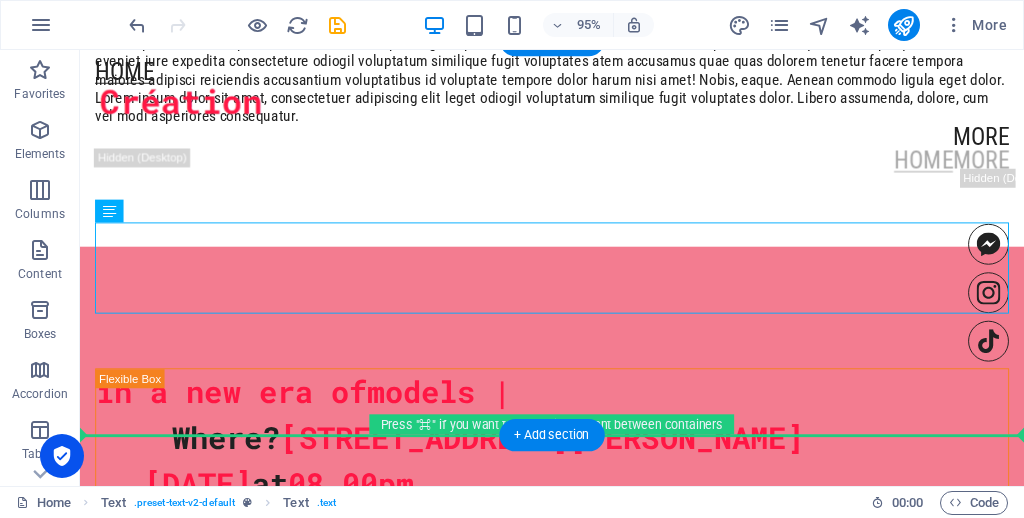 scroll, scrollTop: 1687, scrollLeft: 0, axis: vertical 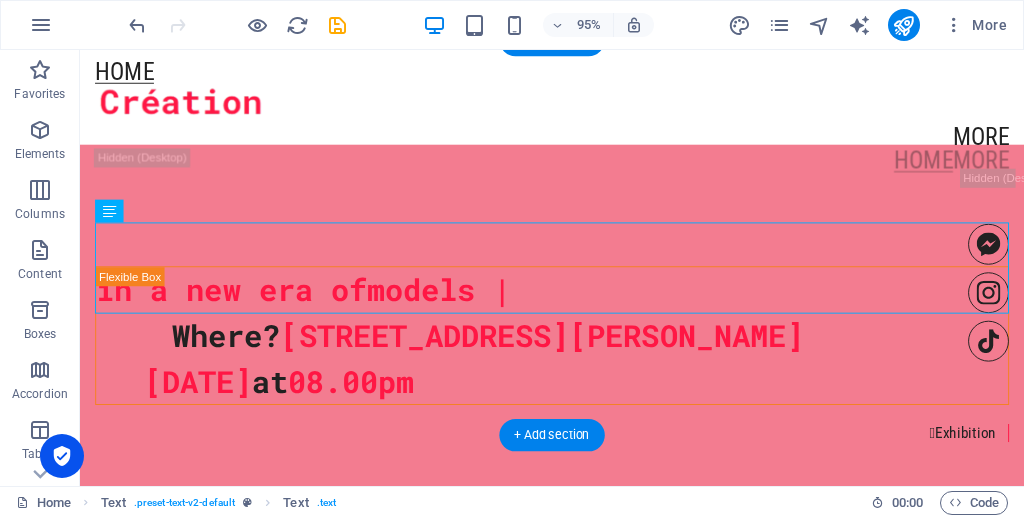 drag, startPoint x: 261, startPoint y: 588, endPoint x: 519, endPoint y: 308, distance: 380.7414 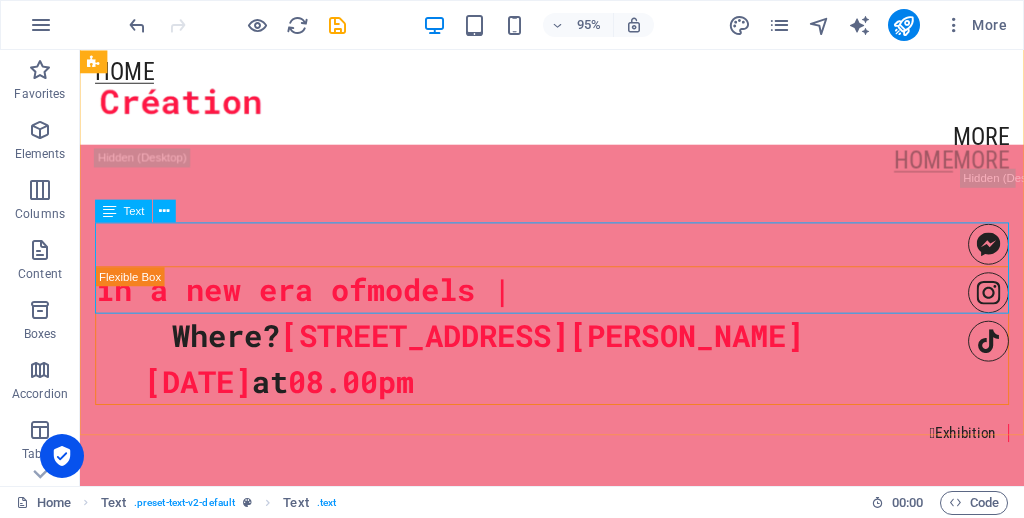 click on "Text" at bounding box center (134, 210) 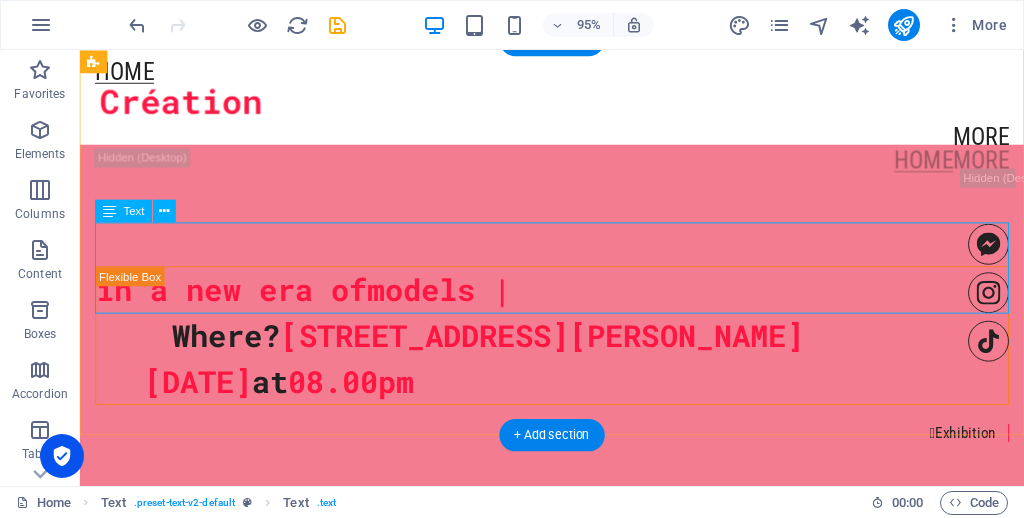 click on "Lorem ipsum dolor sitope amet, consectetur adipisicing elitip. Massumenda, dolore, cum vel modi asperiores consequatur suscipit quidem ducimus eveniet iure expedita consecteture odiogil voluptatum similique fugit voluptates atem accusamus quae quas dolorem tenetur facere tempora maiores adipisci reiciendis accusantium voluptatibus id voluptate tempore dolor harum nisi amet! Nobis, eaque. Aenean commodo ligula eget dolor. Lorem ipsum dolor sit amet, consectetuer adipiscing elit leget odiogil voluptatum similique fugit voluptates dolor. Libero assumenda, dolore, cum vel modi asperiores consequatur." at bounding box center [577, -27] 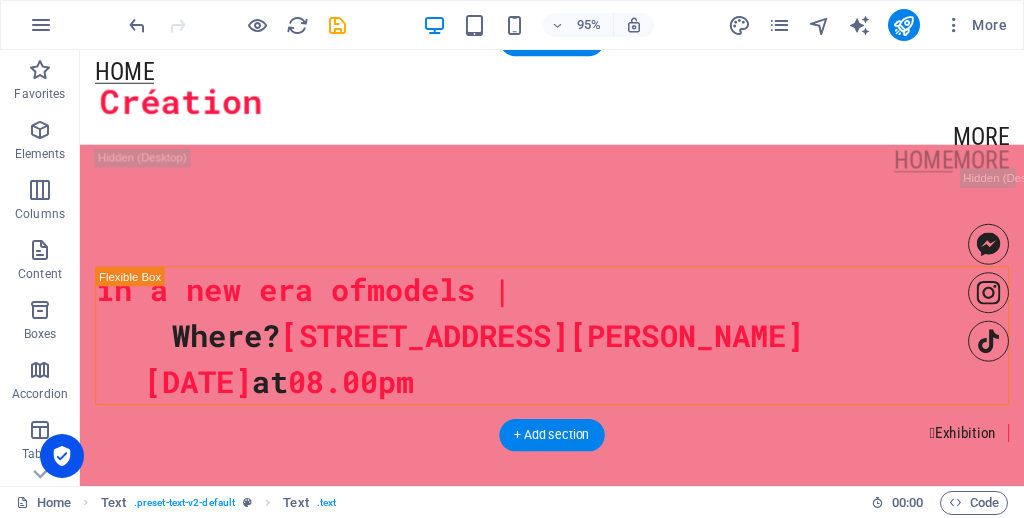 drag, startPoint x: 274, startPoint y: 316, endPoint x: 248, endPoint y: 230, distance: 89.84431 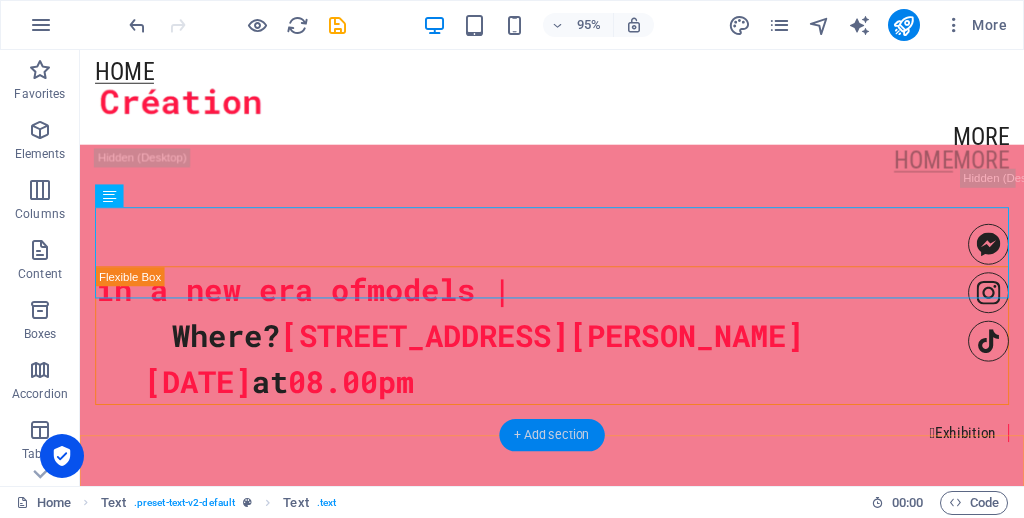 click on "+ Add section" at bounding box center [551, 435] 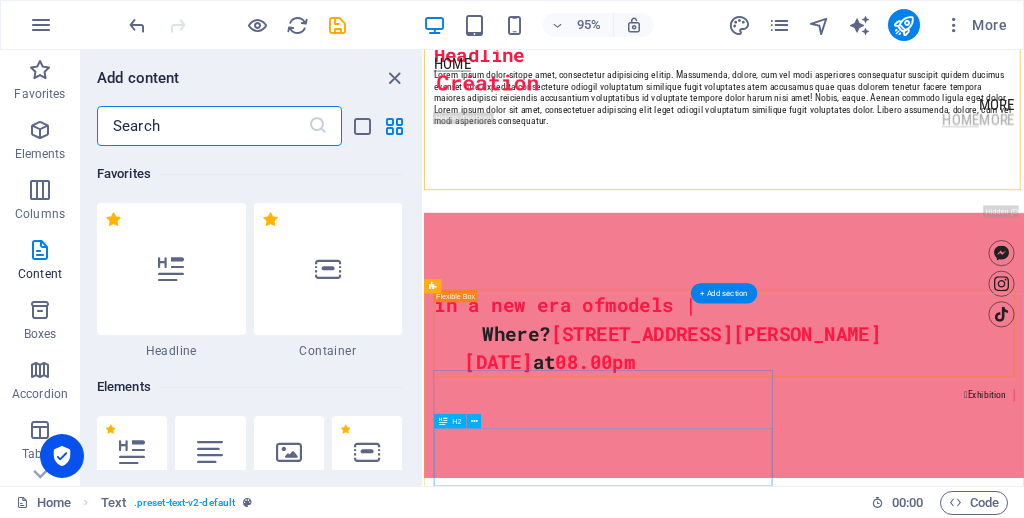 scroll, scrollTop: 1859, scrollLeft: 0, axis: vertical 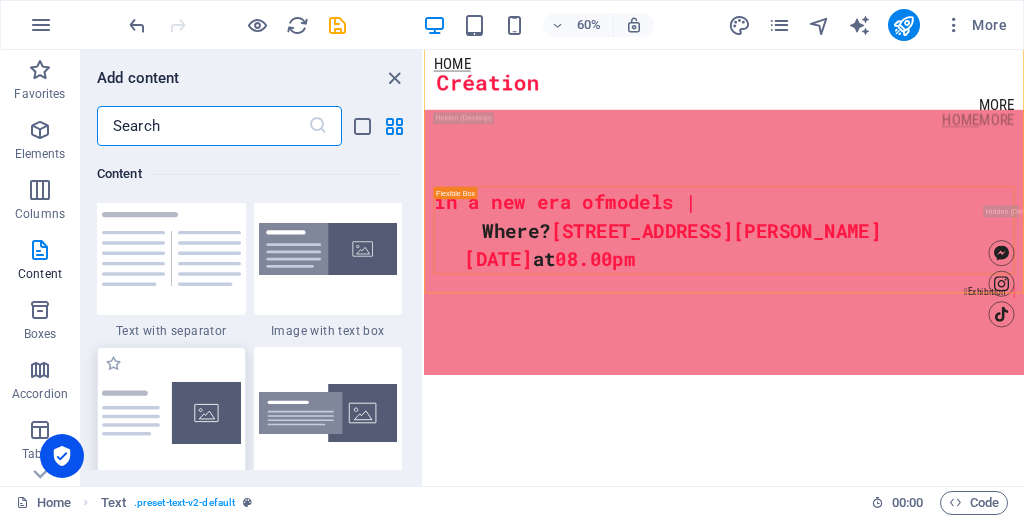 click at bounding box center [171, 413] 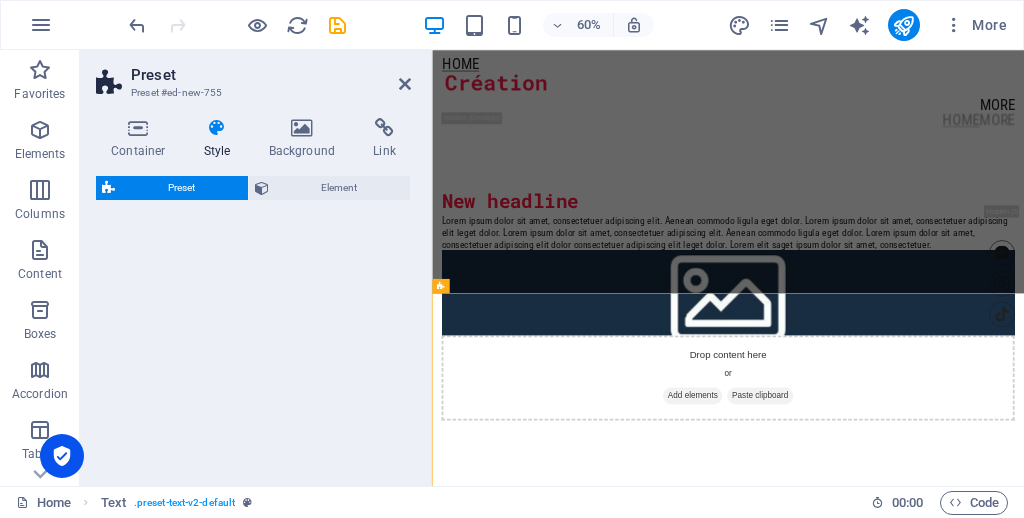 select on "rem" 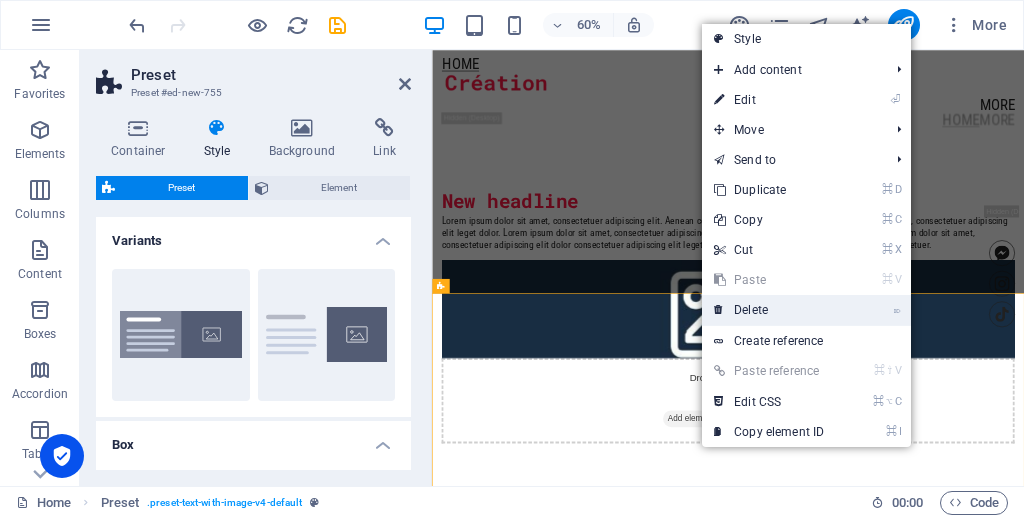click on "⌦  Delete" at bounding box center (769, 310) 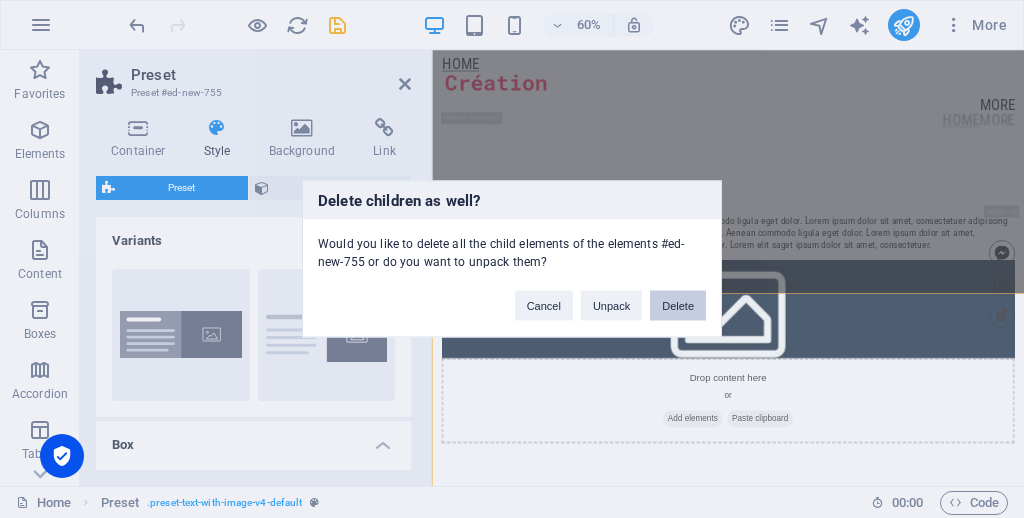 click on "Delete" at bounding box center (678, 306) 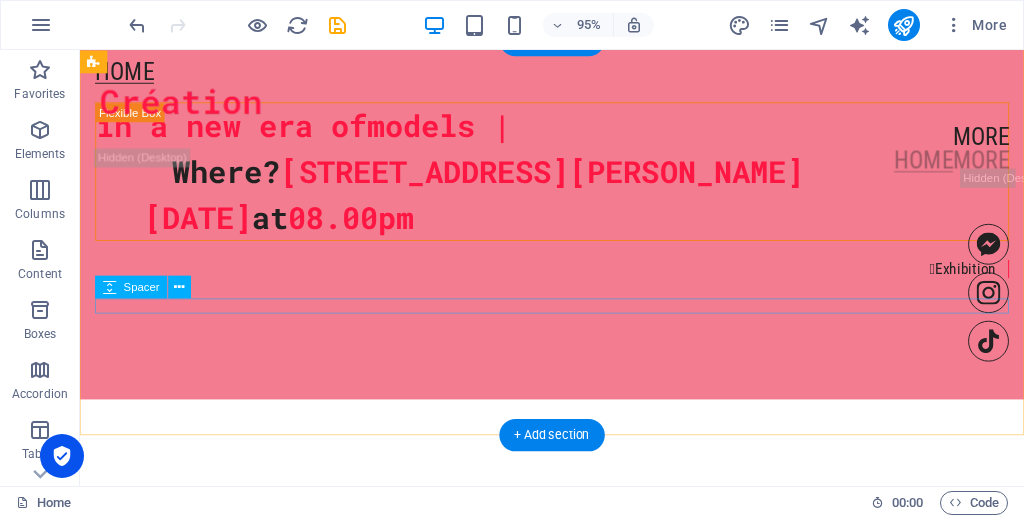 scroll, scrollTop: 1687, scrollLeft: 0, axis: vertical 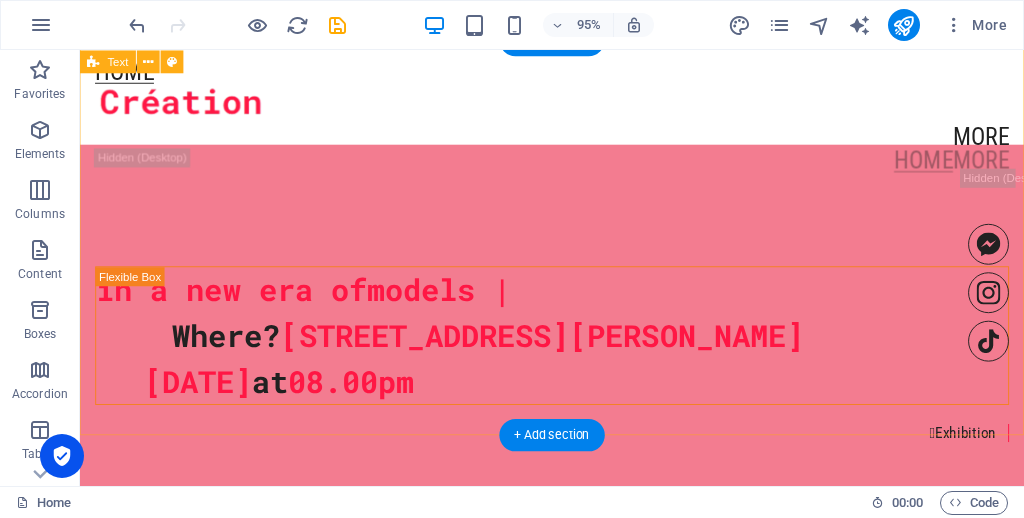 click on "Headline Lorem ipsum dolor sitope amet, consectetur adipisicing elitip. Massumenda, dolore, cum vel modi asperiores consequatur suscipit quidem ducimus eveniet iure expedita consecteture odiogil voluptatum similique fugit voluptates atem accusamus quae quas dolorem tenetur facere tempora maiores adipisci reiciendis accusantium voluptatibus id voluptate tempore dolor harum nisi amet! Nobis, eaque. Aenean commodo ligula eget dolor. Lorem ipsum dolor sit amet, consectetuer adipiscing elit leget odiogil voluptatum similique fugit voluptates dolor. Libero assumenda, dolore, cum vel modi asperiores consequatur." at bounding box center (577, -59) 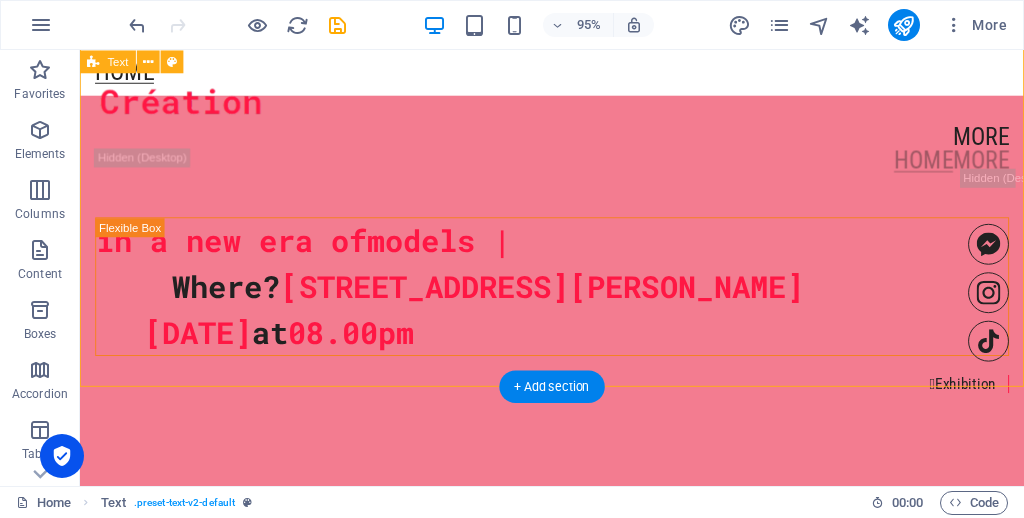 scroll, scrollTop: 1721, scrollLeft: 0, axis: vertical 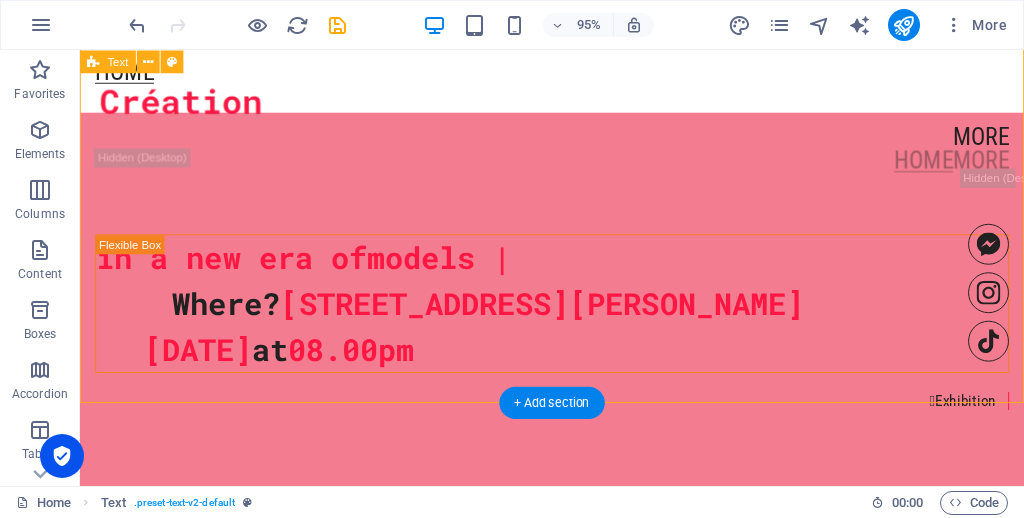 click on "Headline Lorem ipsum dolor sitope amet, consectetur adipisicing elitip. Massumenda, dolore, cum vel modi asperiores consequatur suscipit quidem ducimus eveniet iure expedita consecteture odiogil voluptatum similique fugit voluptates atem accusamus quae quas dolorem tenetur facere tempora maiores adipisci reiciendis accusantium voluptatibus id voluptate tempore dolor harum nisi amet! Nobis, eaque. Aenean commodo ligula eget dolor. Lorem ipsum dolor sit amet, consectetuer adipiscing elit leget odiogil voluptatum similique fugit voluptates dolor. Libero assumenda, dolore, cum vel modi asperiores consequatur." at bounding box center (577, -93) 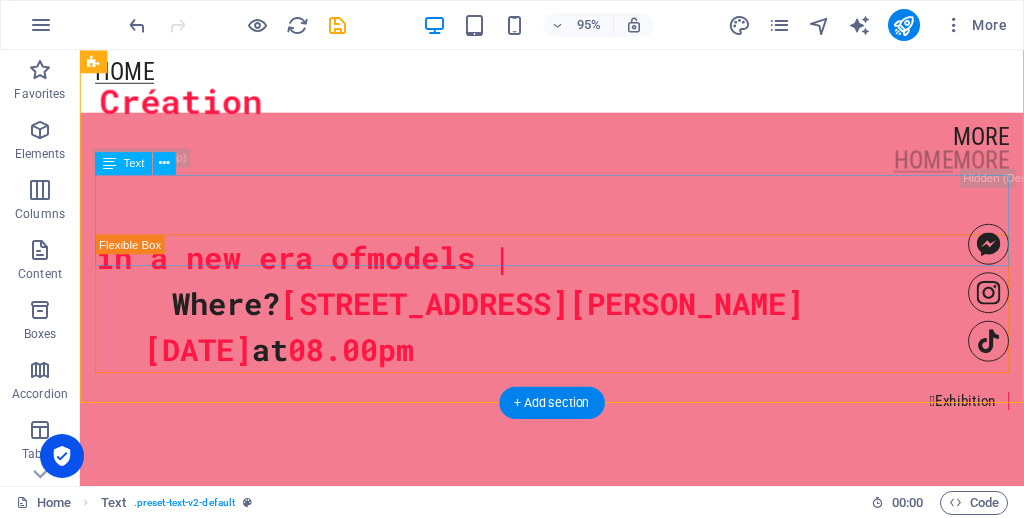 click on "Lorem ipsum dolor sitope amet, consectetur adipisicing elitip. Massumenda, dolore, cum vel modi asperiores consequatur suscipit quidem ducimus eveniet iure expedita consecteture odiogil voluptatum similique fugit voluptates atem accusamus quae quas dolorem tenetur facere tempora maiores adipisci reiciendis accusantium voluptatibus id voluptate tempore dolor harum nisi amet! Nobis, eaque. Aenean commodo ligula eget dolor. Lorem ipsum dolor sit amet, consectetuer adipiscing elit leget odiogil voluptatum similique fugit voluptates dolor. Libero assumenda, dolore, cum vel modi asperiores consequatur." at bounding box center (577, -77) 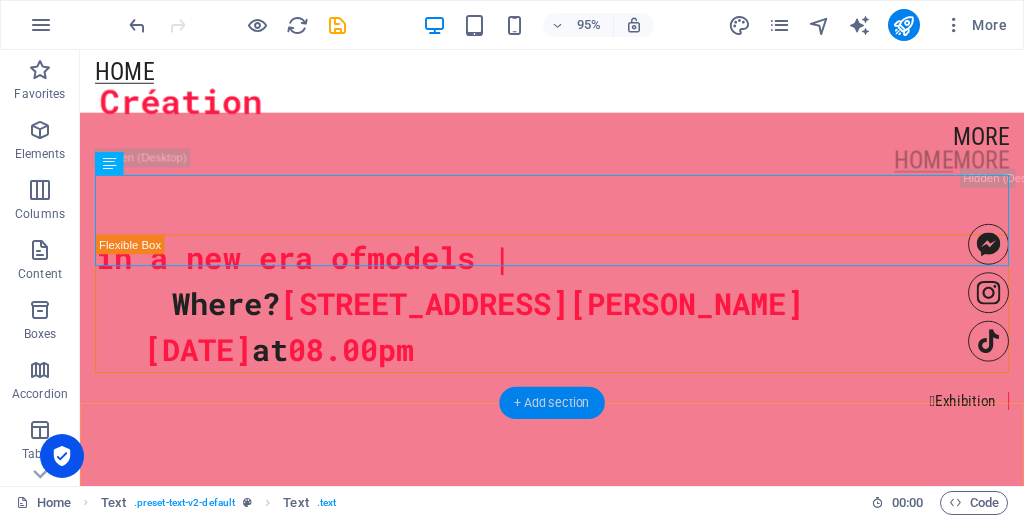 click on "+ Add section" at bounding box center (551, 403) 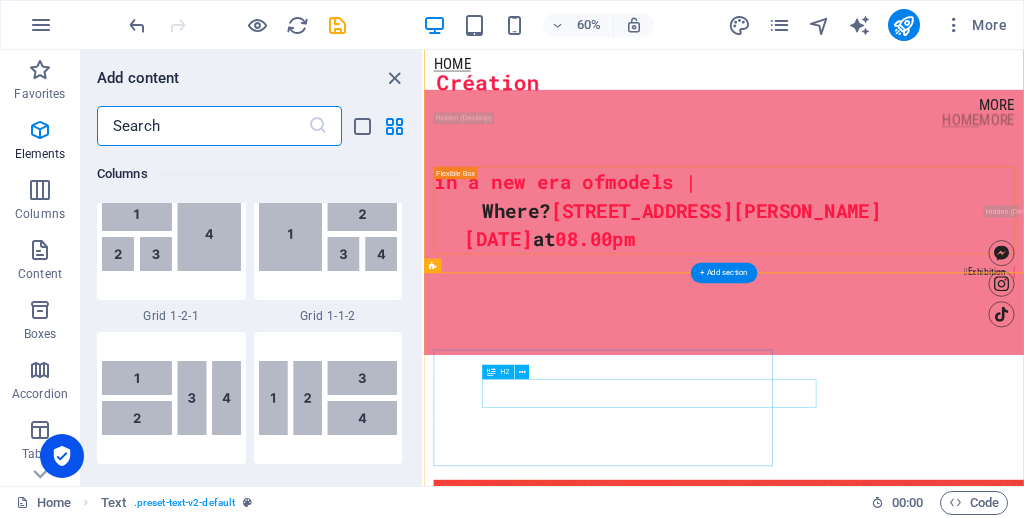 scroll, scrollTop: 3499, scrollLeft: 0, axis: vertical 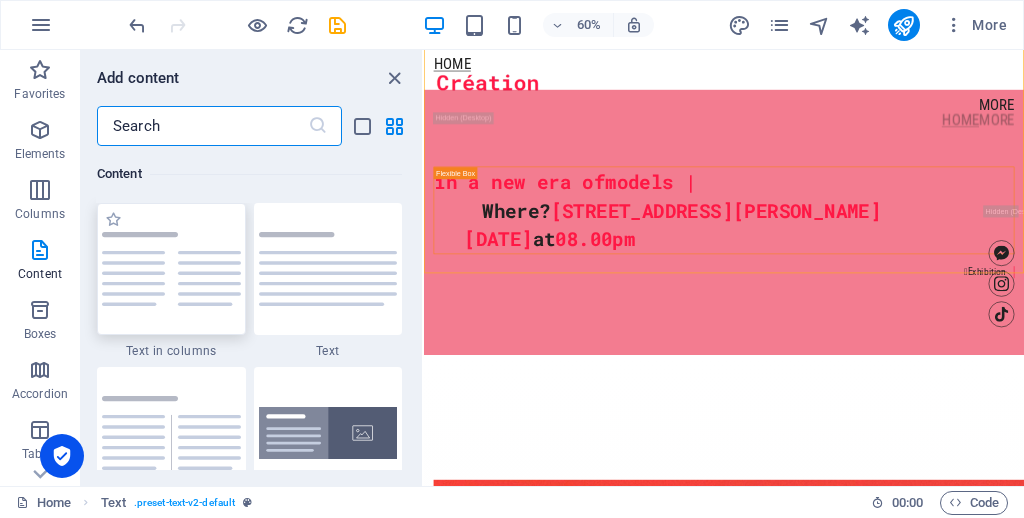 click at bounding box center (171, 269) 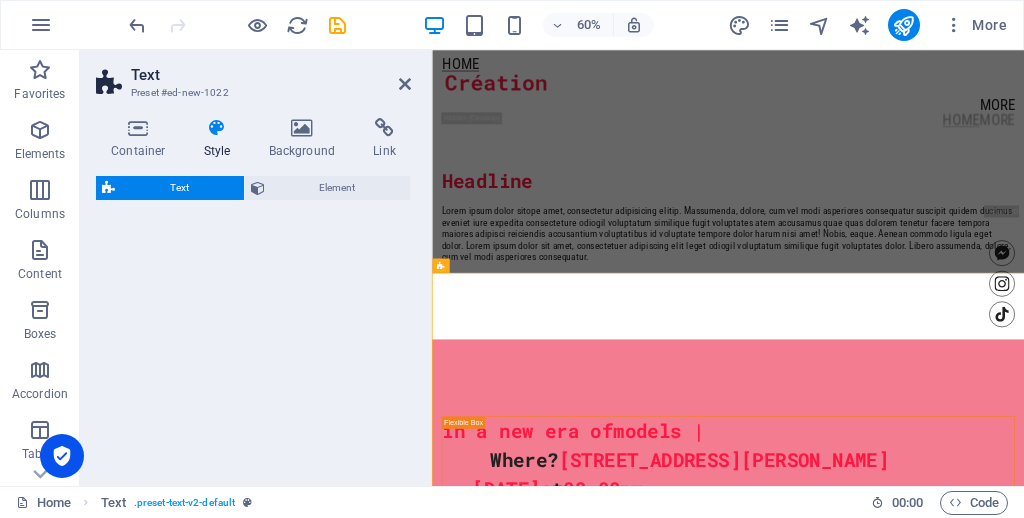 select on "rem" 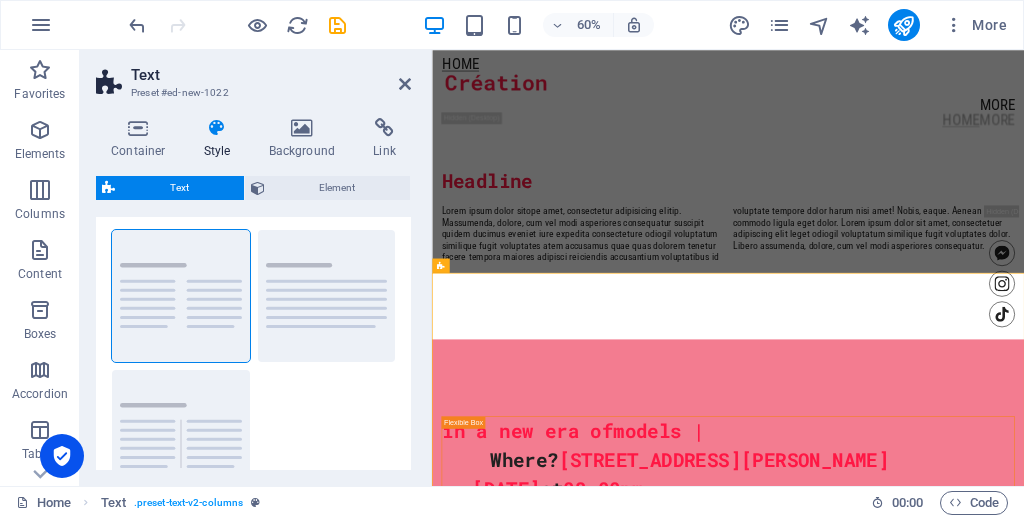 scroll, scrollTop: 36, scrollLeft: 0, axis: vertical 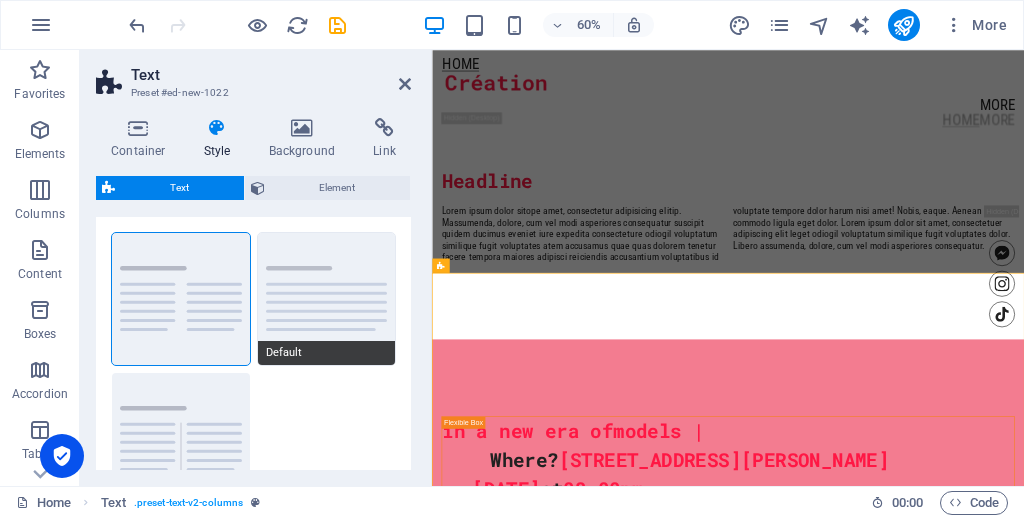 click on "Default" at bounding box center (327, 299) 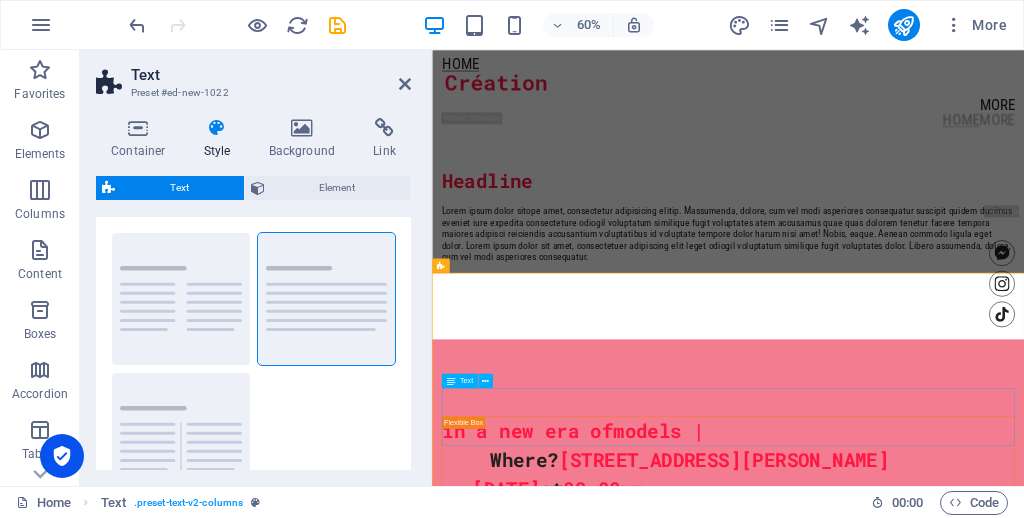 click on "Lorem ipsum dolor sitope amet, consectetur adipisicing elitip. Massumenda, dolore, cum vel modi asperiores consequatur suscipit quidem ducimus eveniet iure expedita consecteture odiogil voluptatum similique fugit voluptates atem accusamus quae quas dolorem tenetur facere tempora maiores adipisci reiciendis accusantium voluptatibus id voluptate tempore dolor harum nisi amet! Nobis, eaque. Aenean commodo ligula eget dolor. Lorem ipsum dolor sit amet, consectetuer adipiscing elit leget odiogil voluptatum similique fugit voluptates dolor. Libero assumenda, dolore, cum vel modi asperiores consequatur." at bounding box center (925, 355) 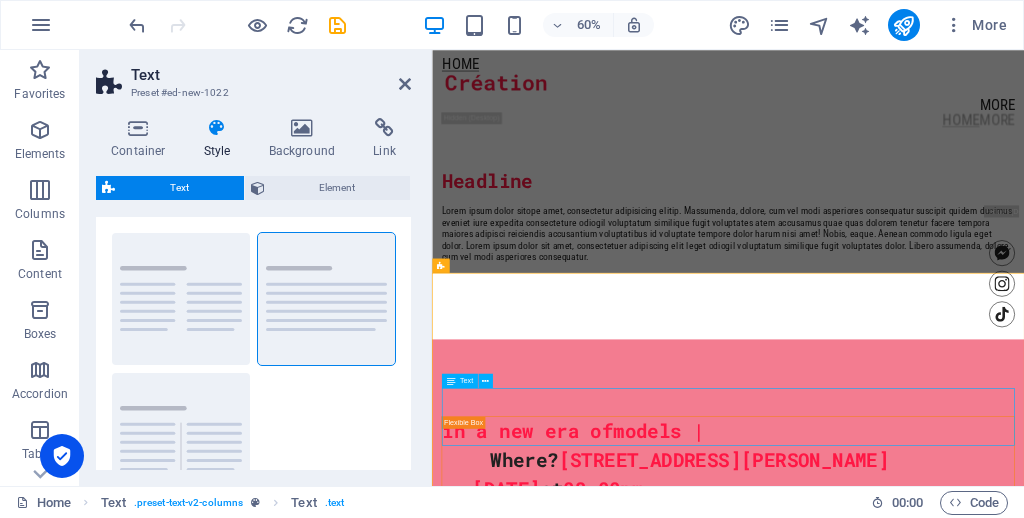 click on "Lorem ipsum dolor sitope amet, consectetur adipisicing elitip. Massumenda, dolore, cum vel modi asperiores consequatur suscipit quidem ducimus eveniet iure expedita consecteture odiogil voluptatum similique fugit voluptates atem accusamus quae quas dolorem tenetur facere tempora maiores adipisci reiciendis accusantium voluptatibus id voluptate tempore dolor harum nisi amet! Nobis, eaque. Aenean commodo ligula eget dolor. Lorem ipsum dolor sit amet, consectetuer adipiscing elit leget odiogil voluptatum similique fugit voluptates dolor. Libero assumenda, dolore, cum vel modi asperiores consequatur." at bounding box center (925, 355) 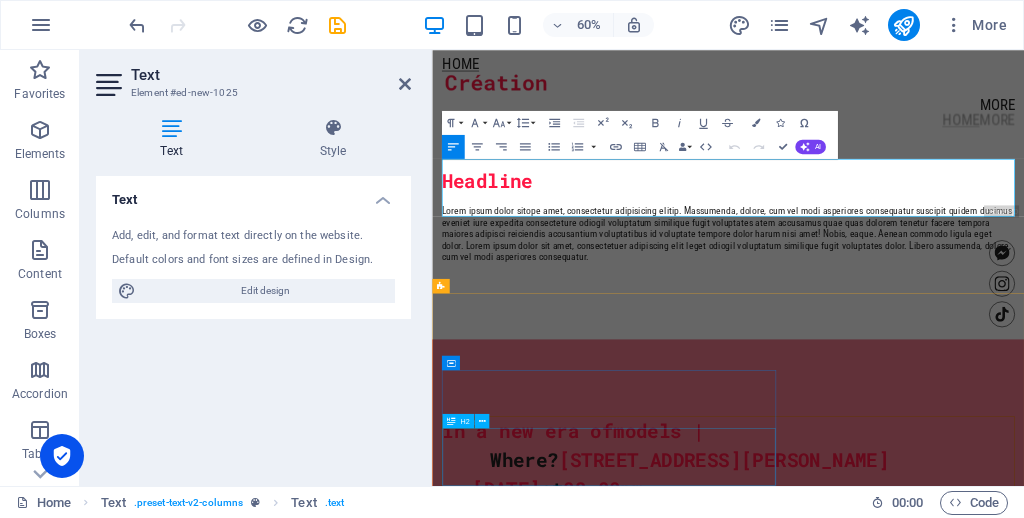 scroll, scrollTop: 2275, scrollLeft: 0, axis: vertical 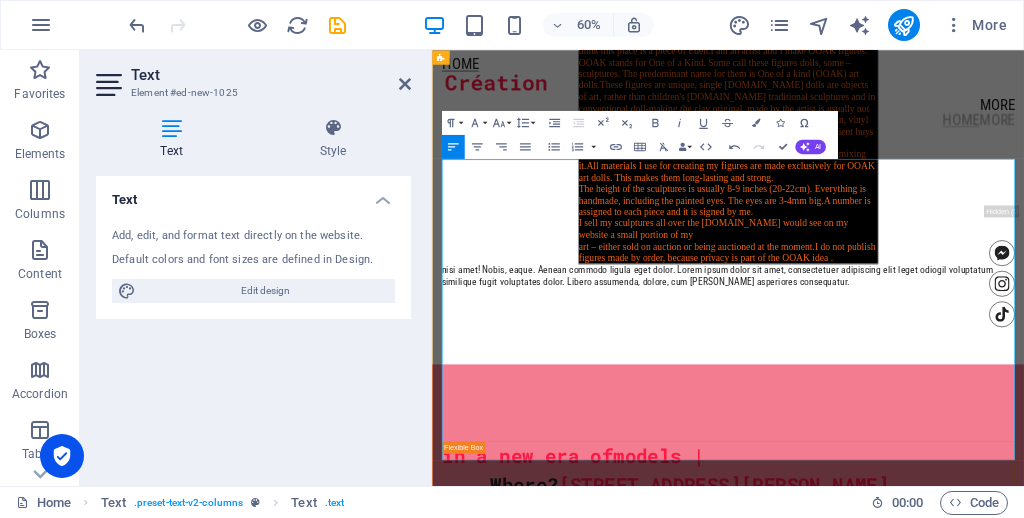 click on "Lorem ipsum dolor sitope amet, consectetur adipisicing elitip. [PERSON_NAME], dolore, cum [PERSON_NAME] asperiores consequatur suscipit quidem ducimus eveniet iure expedita consecteture odiogil voluptatum similique fugit voluptates atem accusamus quae quas dolorem tenetur facere tempora maiores adipisci reiciendis accusantium voluptatibus id voluptate tempore dolor" at bounding box center (925, -46) 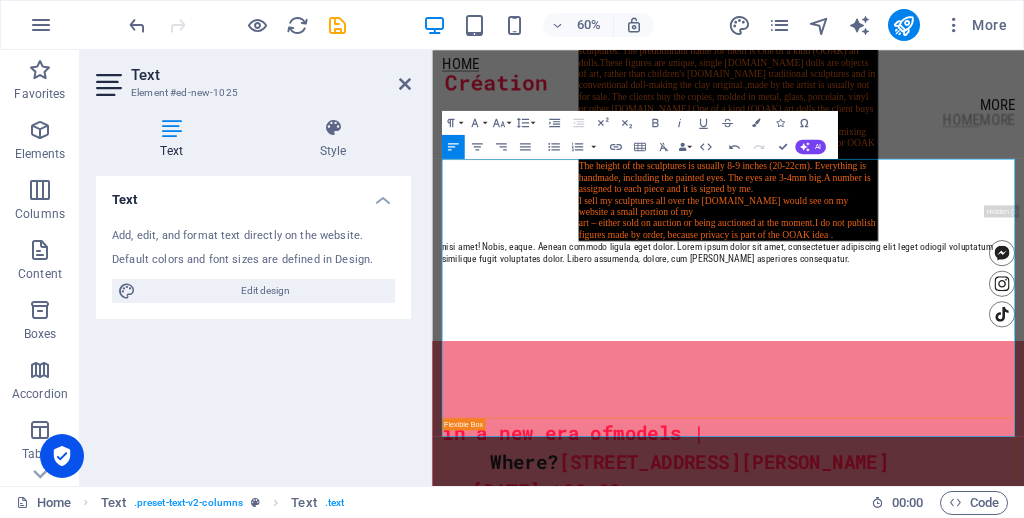 click on "Text" at bounding box center [175, 139] 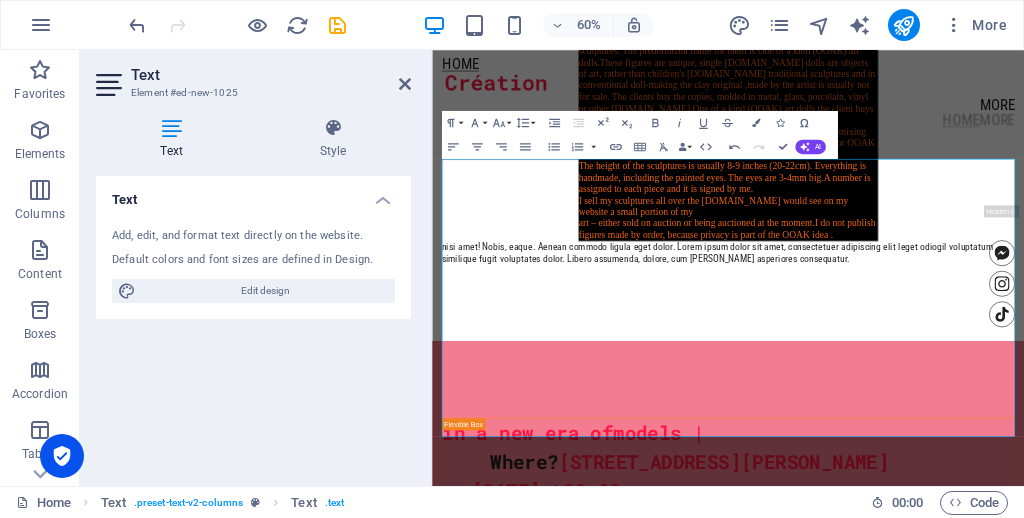 click at bounding box center [171, 128] 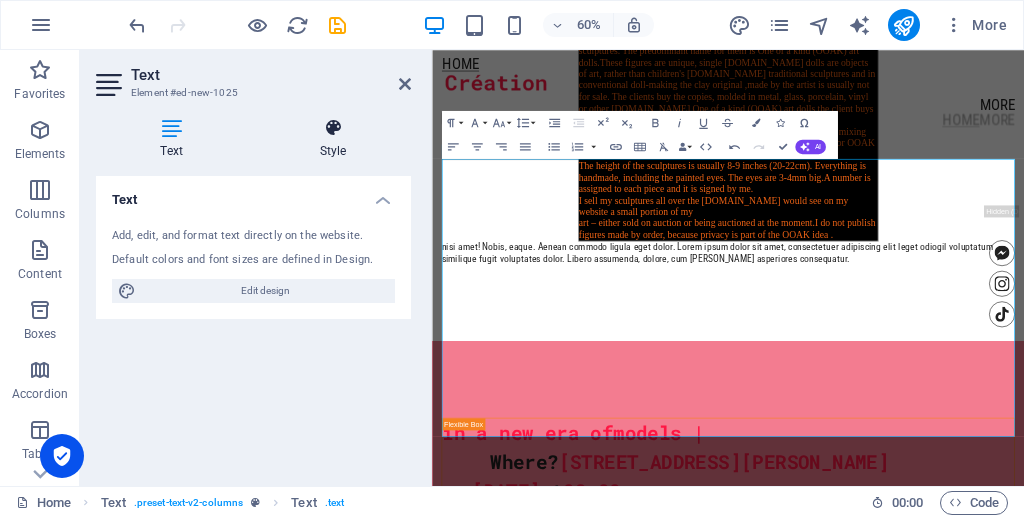 click on "Style" at bounding box center (333, 139) 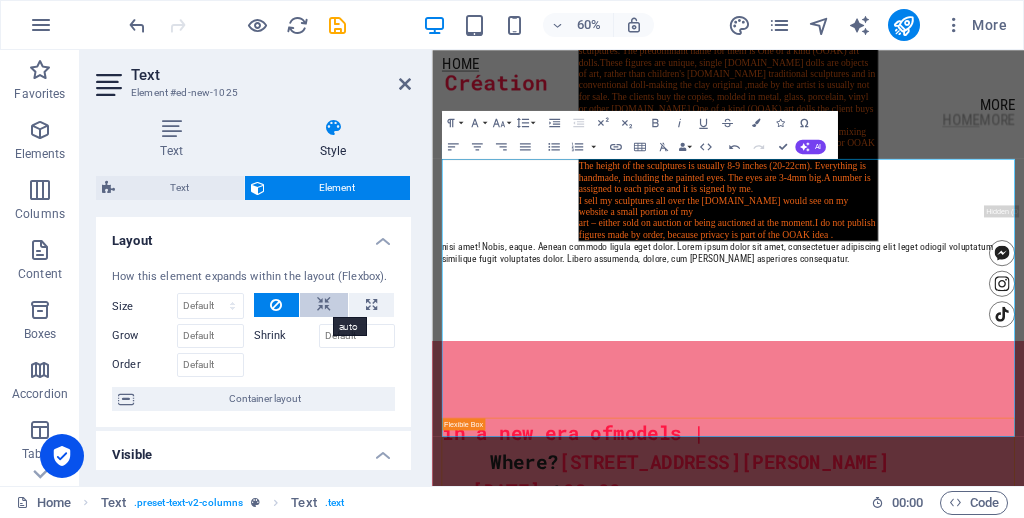 click at bounding box center (324, 305) 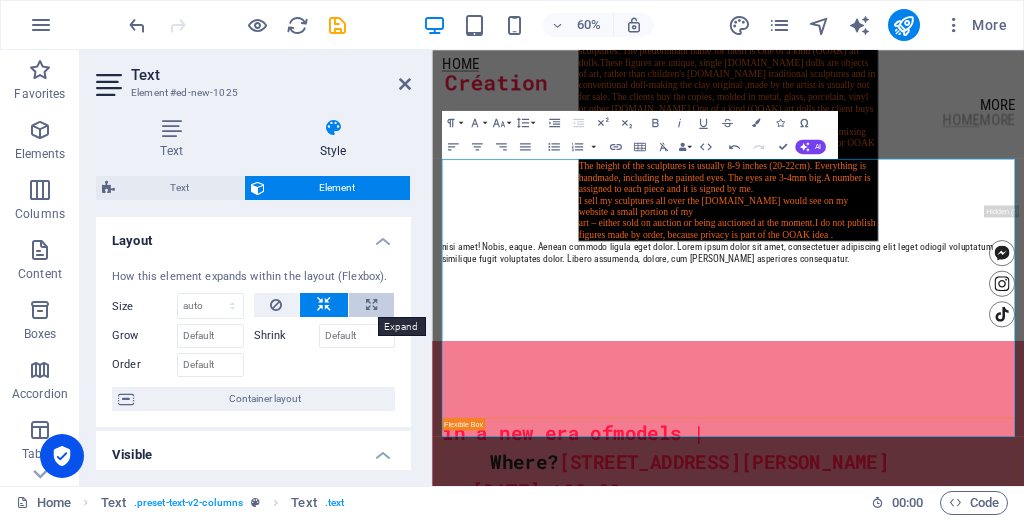 click at bounding box center [371, 305] 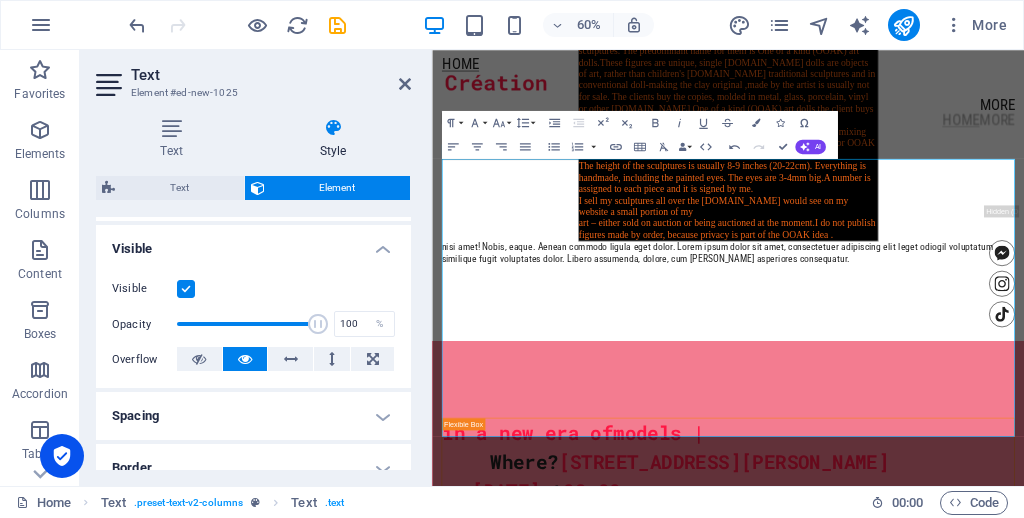 scroll, scrollTop: 0, scrollLeft: 0, axis: both 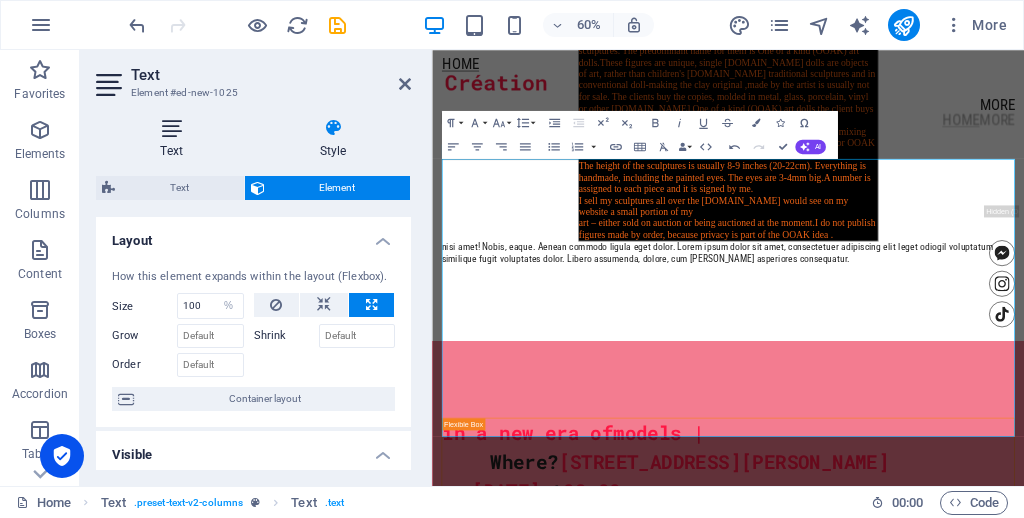 click at bounding box center (171, 128) 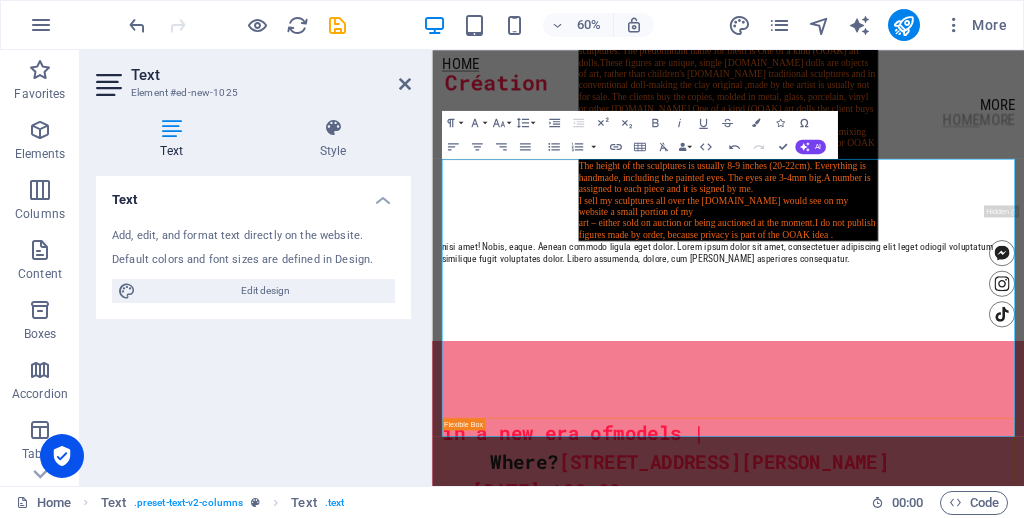 click on "Text Style Text Add, edit, and format text directly on the website. Default colors and font sizes are defined in Design. Edit design Alignment Left aligned Centered Right aligned Text Element Layout How this element expands within the layout (Flexbox). Size 100 Default auto px % 1/1 1/2 1/3 1/4 1/5 1/6 1/7 1/8 1/9 1/10 Grow Shrink Order Container layout Visible Visible Opacity 100 % Overflow Spacing Margin Default auto px % rem vw vh Custom Custom auto px % rem vw vh auto px % rem vw vh auto px % rem vw vh auto px % rem vw vh Padding Default px rem % vh vw Custom Custom px rem % vh vw px rem % vh vw px rem % vh vw px rem % vh vw Border Style              - Width 1 auto px rem % vh vw Custom Custom 1 auto px rem % vh vw 1 auto px rem % vh vw 1 auto px rem % vh vw 1 auto px rem % vh vw  - Color Round corners Default px rem % vh vw Custom Custom px rem % vh vw px rem % vh vw px rem % vh vw px rem % vh vw Shadow Default None Outside Inside Color X offset 0 px rem vh vw Y offset 0 px rem vh vw Blur 0 px" at bounding box center (253, 294) 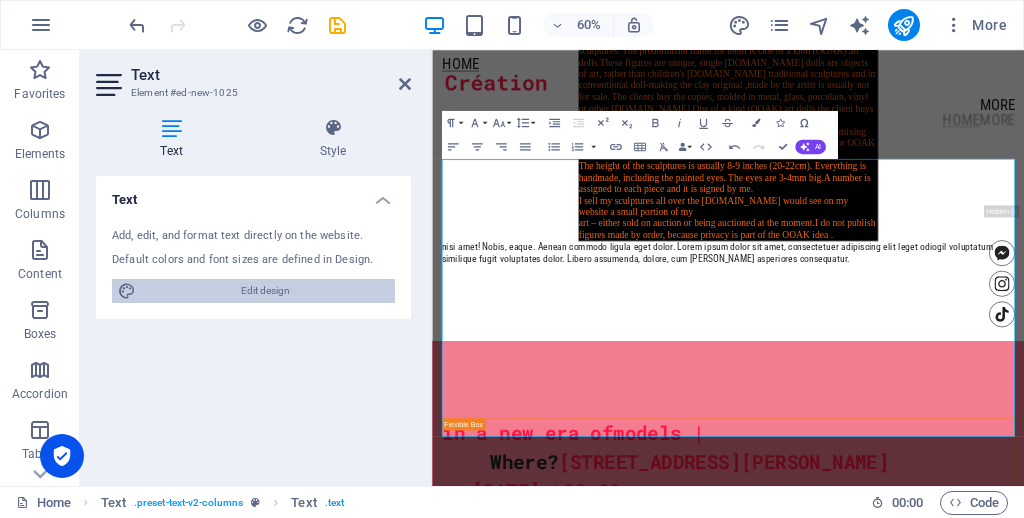 click on "Edit design" at bounding box center [265, 291] 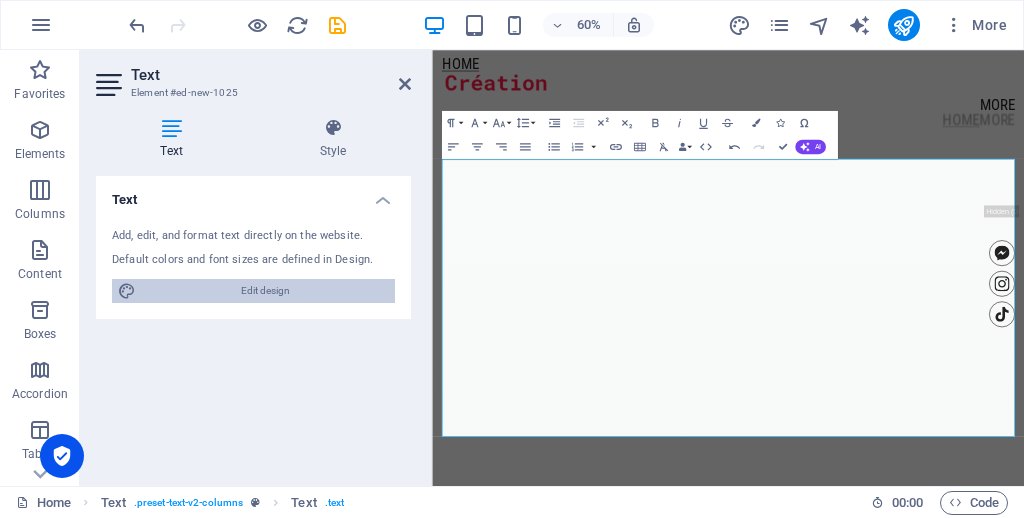 select on "px" 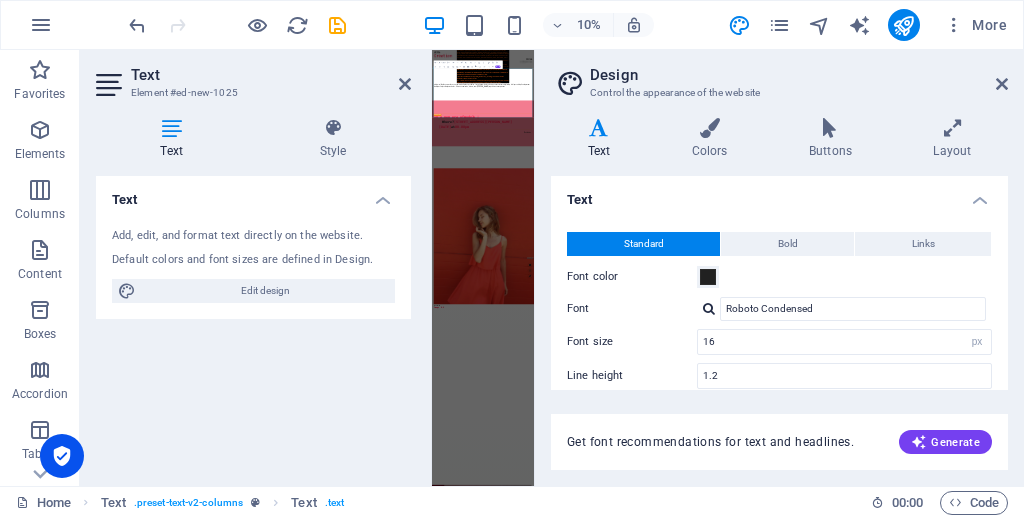 click on "Design" at bounding box center [799, 75] 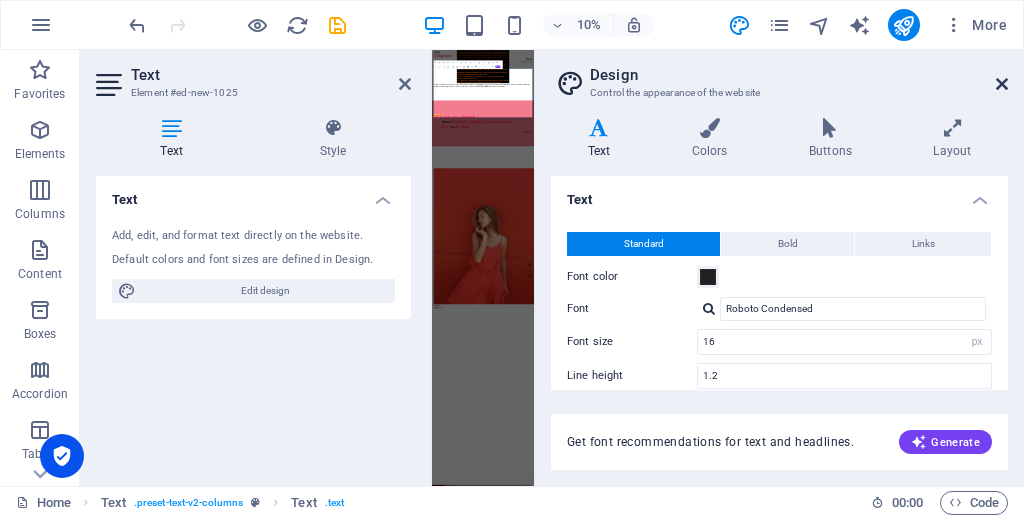 click at bounding box center [1002, 84] 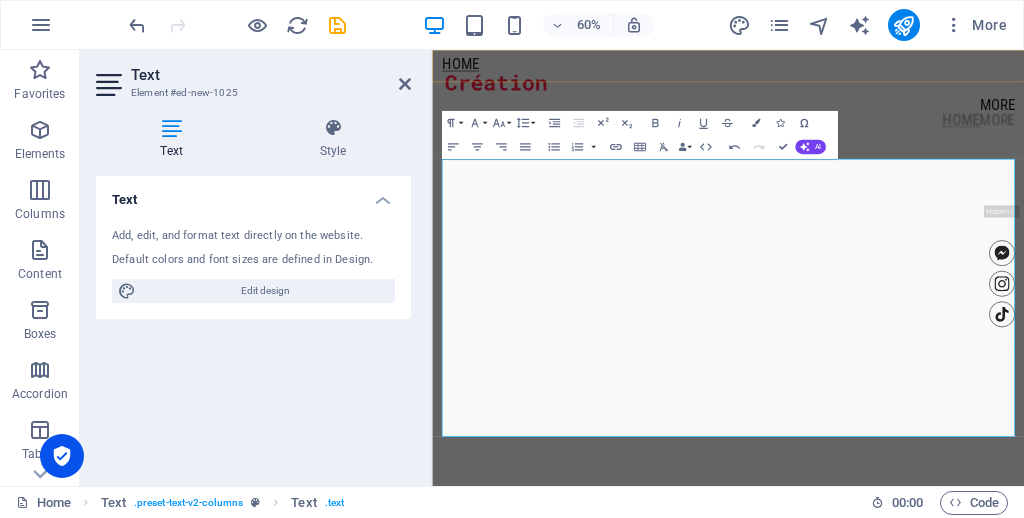 scroll, scrollTop: 2275, scrollLeft: 0, axis: vertical 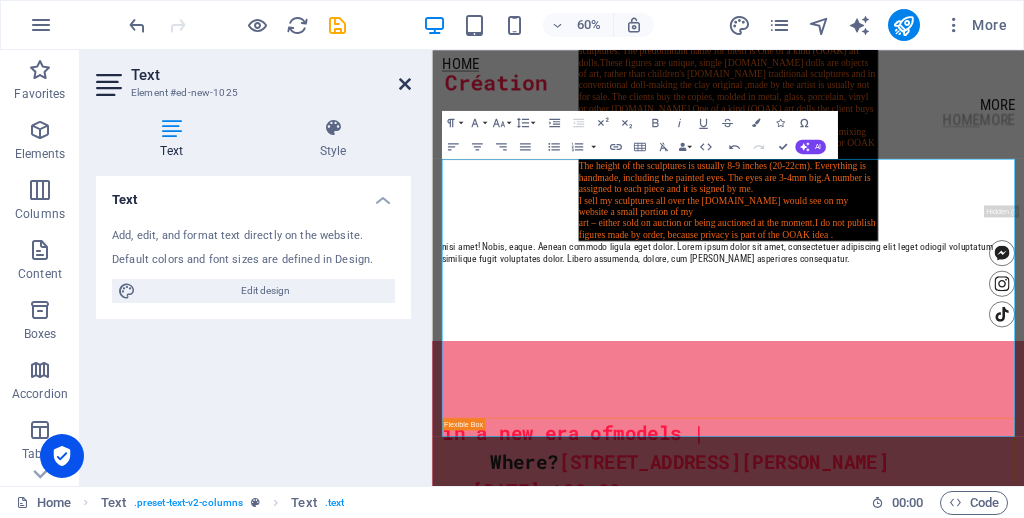 click at bounding box center (405, 84) 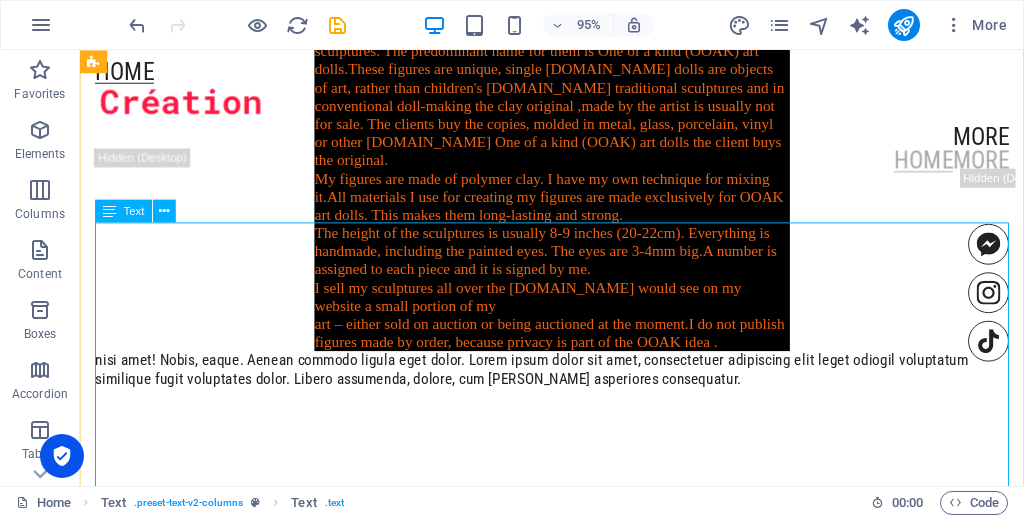 click at bounding box center [109, 211] 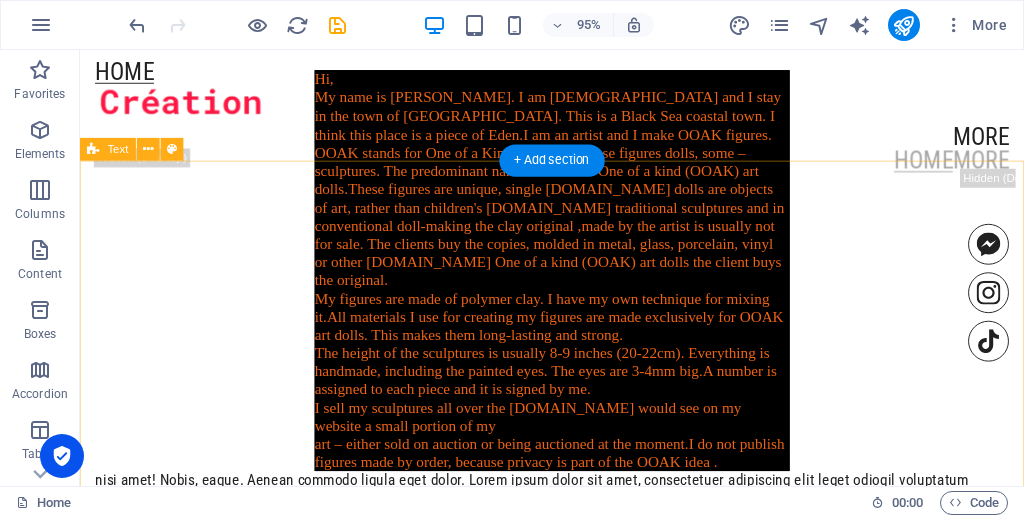 scroll, scrollTop: 1982, scrollLeft: 0, axis: vertical 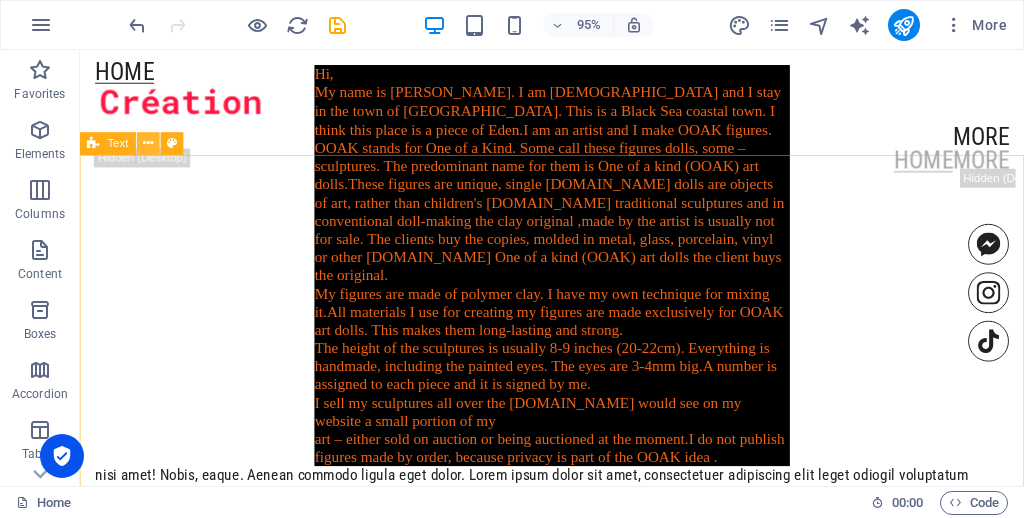 click at bounding box center (148, 143) 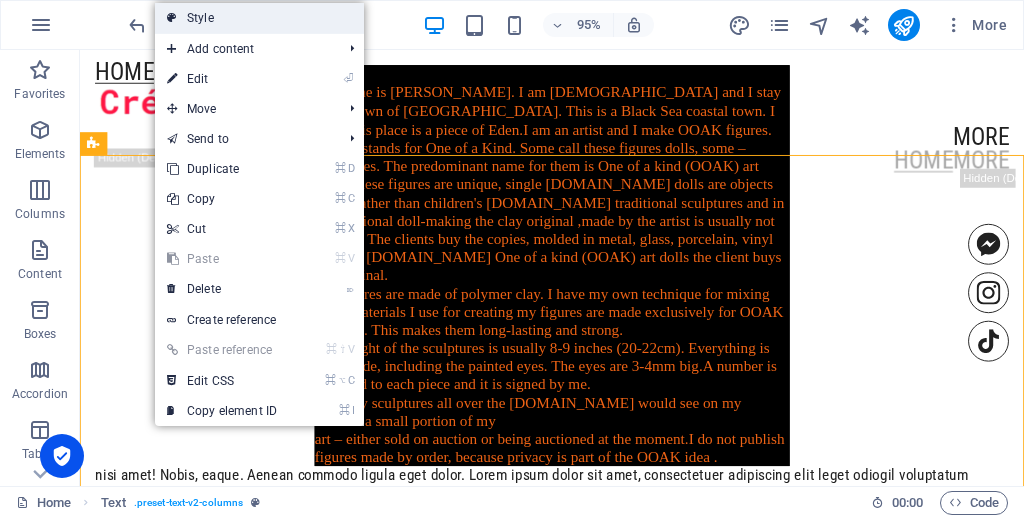 click on "Style" at bounding box center [259, 18] 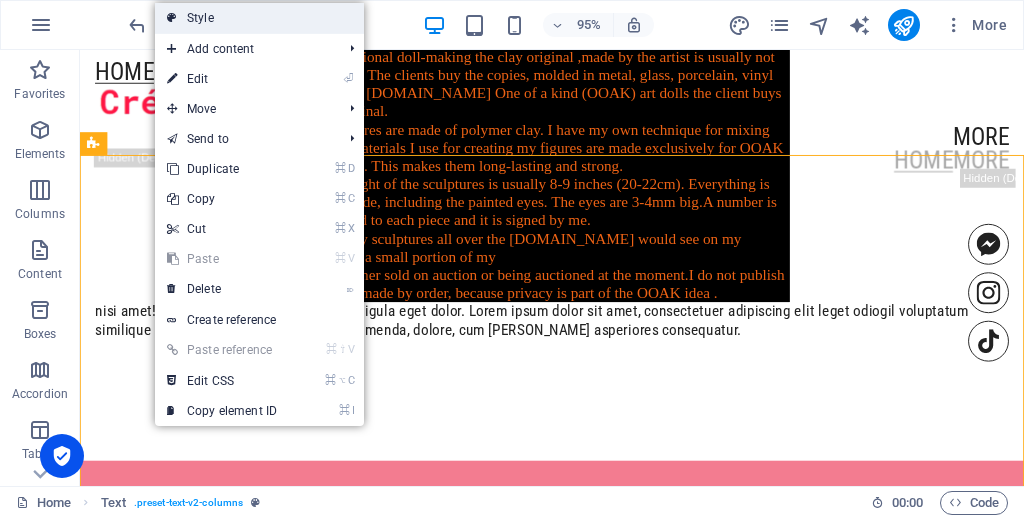 select on "rem" 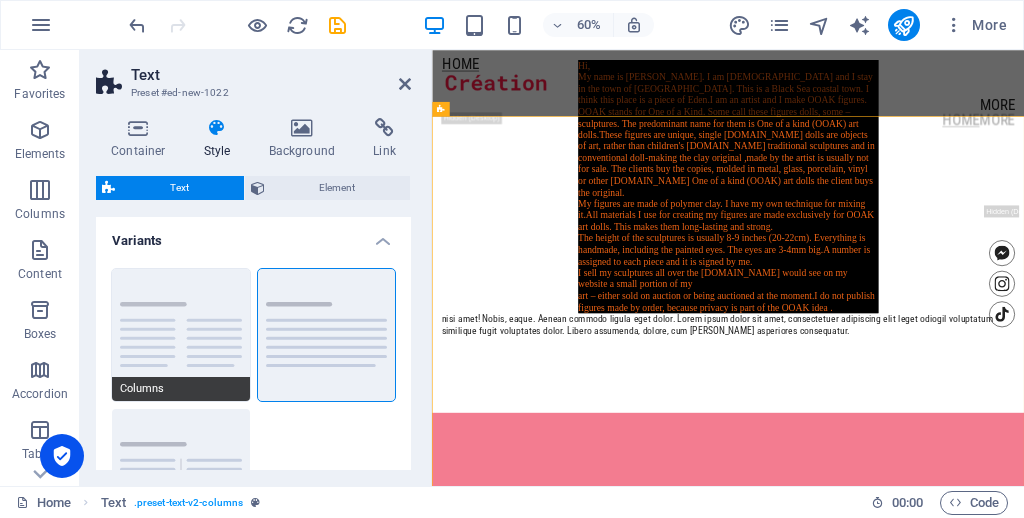 click on "Columns" at bounding box center (181, 335) 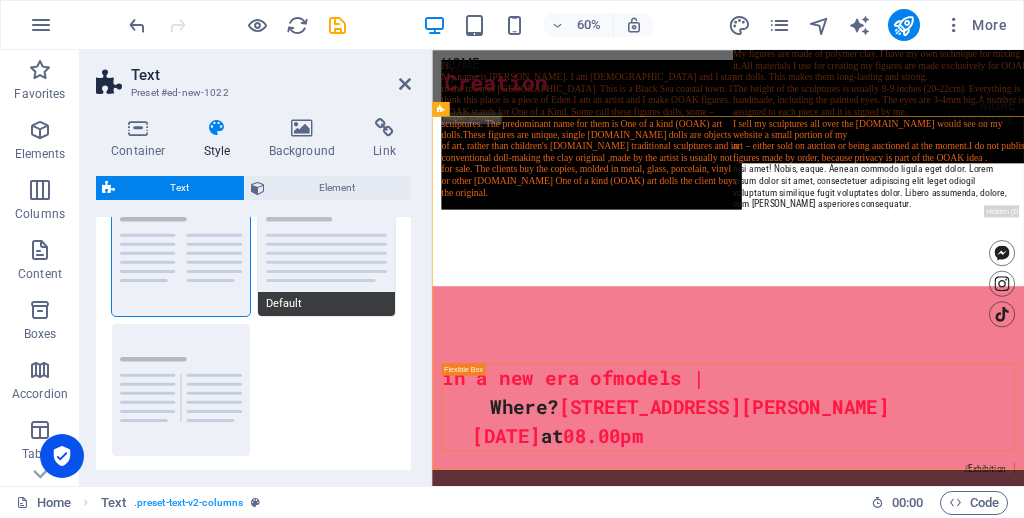 scroll, scrollTop: 87, scrollLeft: 0, axis: vertical 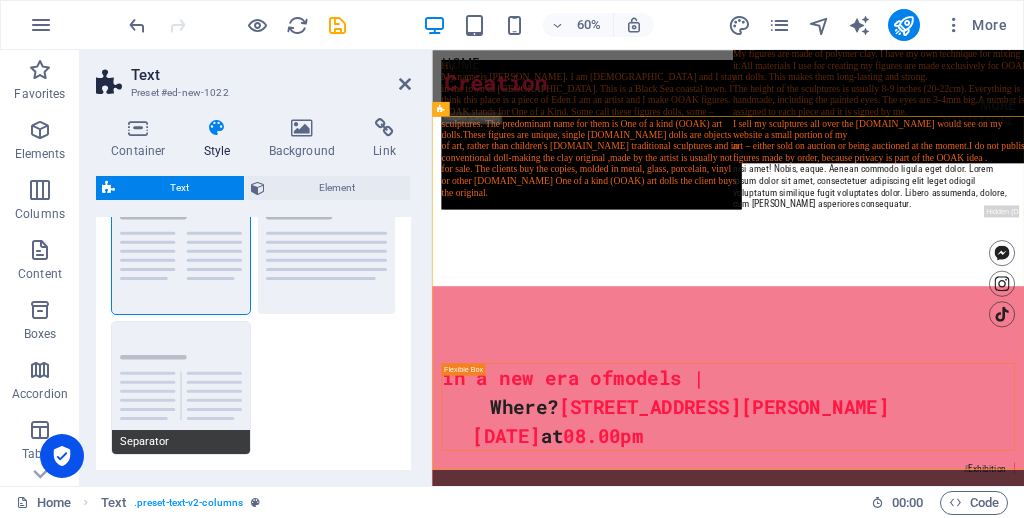 click on "Separator" at bounding box center [181, 388] 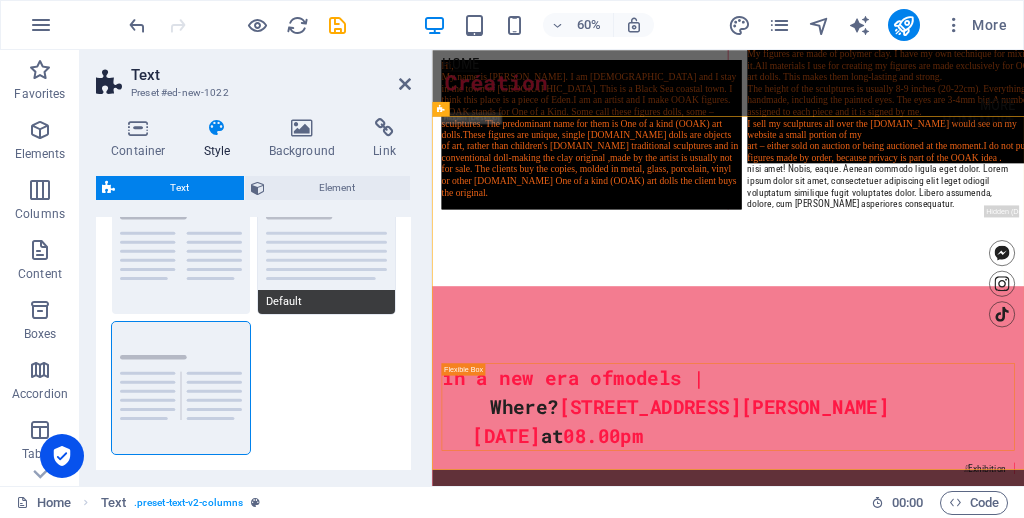 scroll, scrollTop: 0, scrollLeft: 0, axis: both 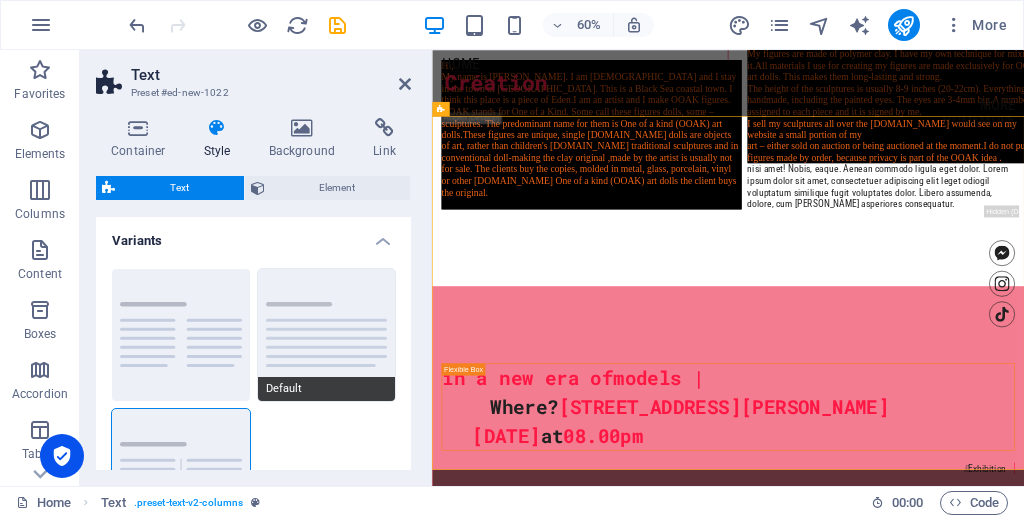 click on "Default" at bounding box center [327, 335] 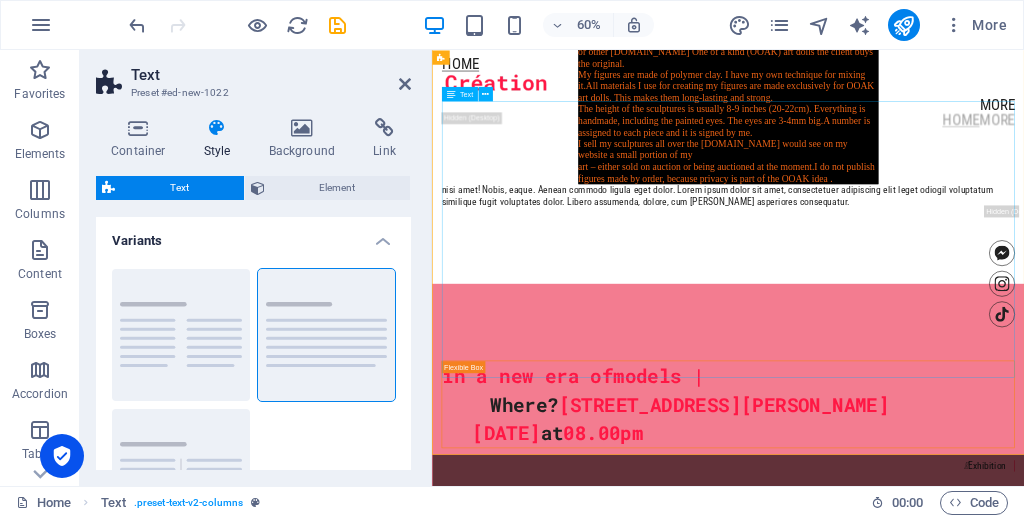 scroll, scrollTop: 2371, scrollLeft: 0, axis: vertical 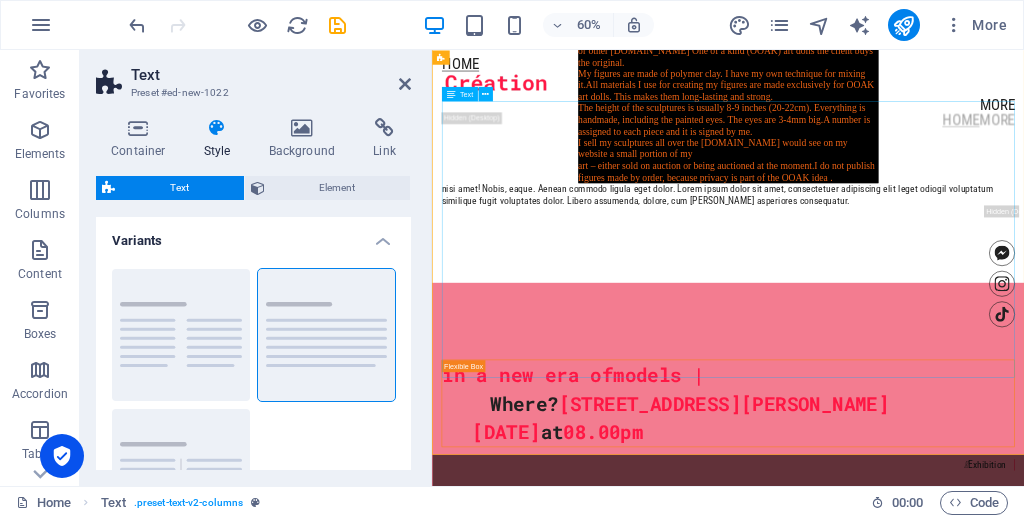 click on "Hi, My name is [PERSON_NAME]. I am [DEMOGRAPHIC_DATA] and I stay in the town of [GEOGRAPHIC_DATA]. This is a Black Sea coastal town. I think this place is a piece of Eden.I am an artist and I make OOAK figures. OOAK stands for One of a Kind. Some call these figures dolls, some – sculptures. The predominant name for them is One of a kind (OOAK) art dolls.These figures are unique, single [DOMAIN_NAME] dolls are objects of art, rather than children's [DOMAIN_NAME] traditional sculptures and in conventional doll-making the clay original ,made by the artist is usually not for sale. The clients buy the copies, molded in metal, glass, porcelain, vinyl or other [DOMAIN_NAME] One of a kind (OOAK) art dolls the client buys the original. My figures are made of polymer clay. I have my own technique for mixing it.All materials I use for creating my figures are made exclusively for OOAK art dolls. This makes them long-lasting and strong. I sell my sculptures all over the [DOMAIN_NAME] would see on my website a small portion of my" at bounding box center [925, 69] 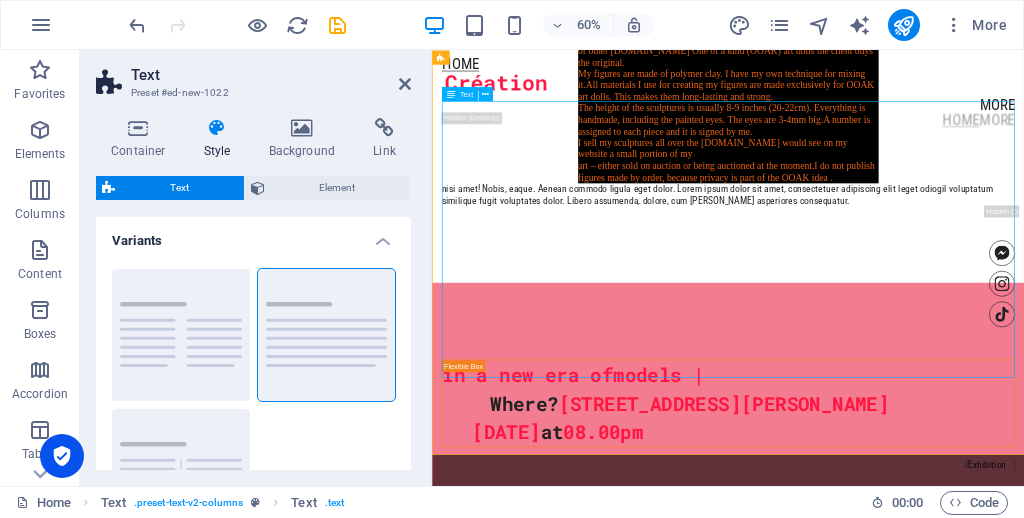 click on "Hi, My name is [PERSON_NAME]. I am [DEMOGRAPHIC_DATA] and I stay in the town of [GEOGRAPHIC_DATA]. This is a Black Sea coastal town. I think this place is a piece of Eden.I am an artist and I make OOAK figures. OOAK stands for One of a Kind. Some call these figures dolls, some – sculptures. The predominant name for them is One of a kind (OOAK) art dolls.These figures are unique, single [DOMAIN_NAME] dolls are objects of art, rather than children's [DOMAIN_NAME] traditional sculptures and in conventional doll-making the clay original ,made by the artist is usually not for sale. The clients buy the copies, molded in metal, glass, porcelain, vinyl or other [DOMAIN_NAME] One of a kind (OOAK) art dolls the client buys the original. My figures are made of polymer clay. I have my own technique for mixing it.All materials I use for creating my figures are made exclusively for OOAK art dolls. This makes them long-lasting and strong. I sell my sculptures all over the [DOMAIN_NAME] would see on my website a small portion of my" at bounding box center [925, 69] 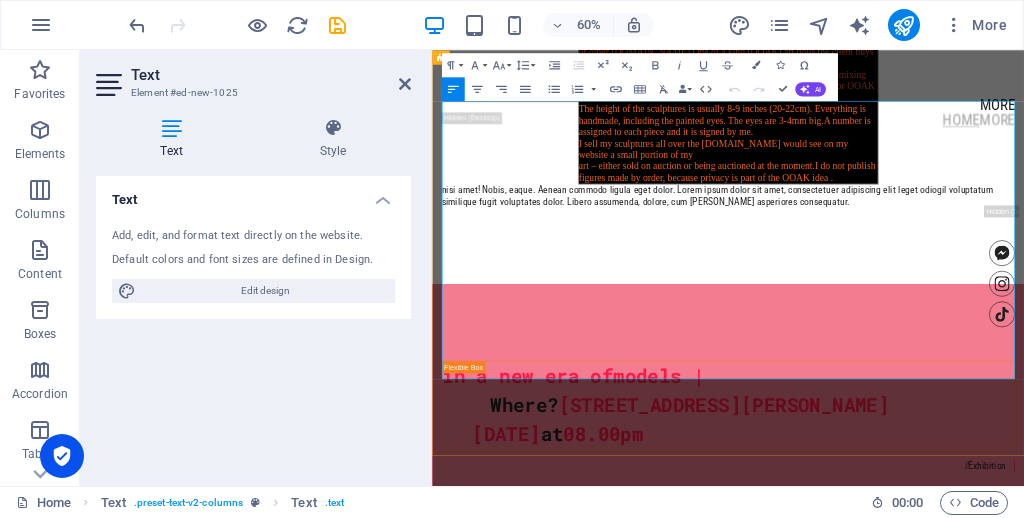 click on "nisi amet! Nobis, eaque. Aenean commodo ligula eget dolor. Lorem ipsum dolor sit amet, consectetuer adipiscing elit leget odiogil voluptatum similique fugit voluptates dolor. Libero assumenda, dolore, cum [PERSON_NAME] asperiores consequatur." at bounding box center [925, 292] 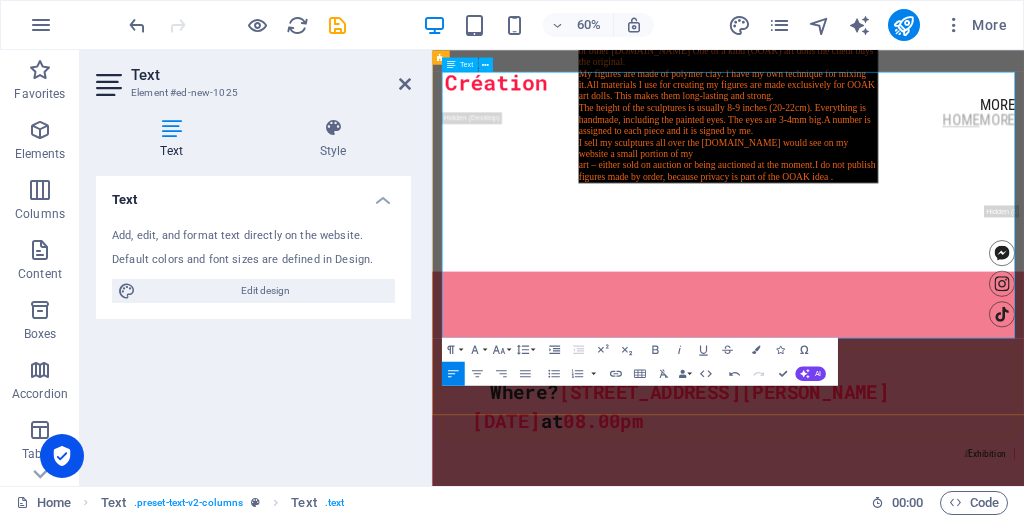 scroll, scrollTop: 2368, scrollLeft: 0, axis: vertical 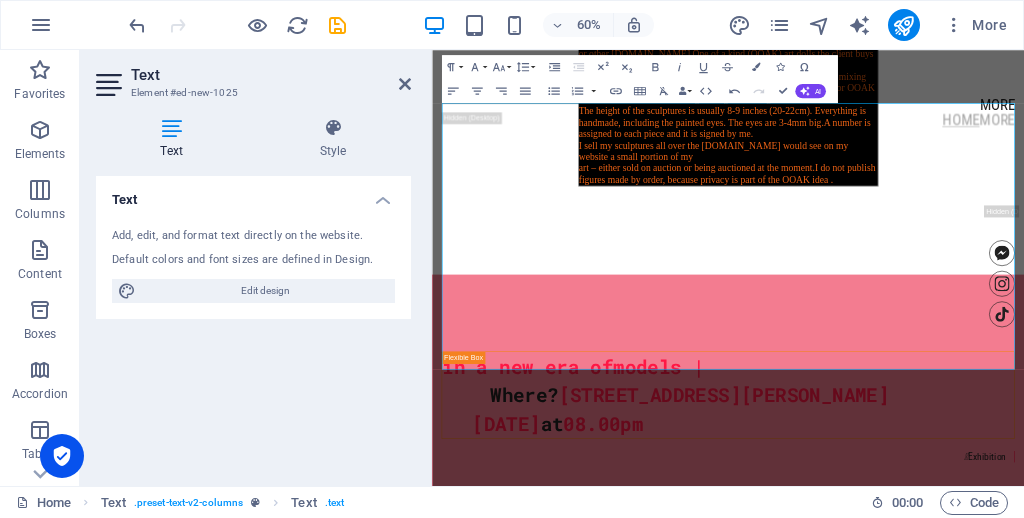 click on "Text Add, edit, and format text directly on the website. Default colors and font sizes are defined in Design. Edit design Alignment Left aligned Centered Right aligned" at bounding box center [253, 323] 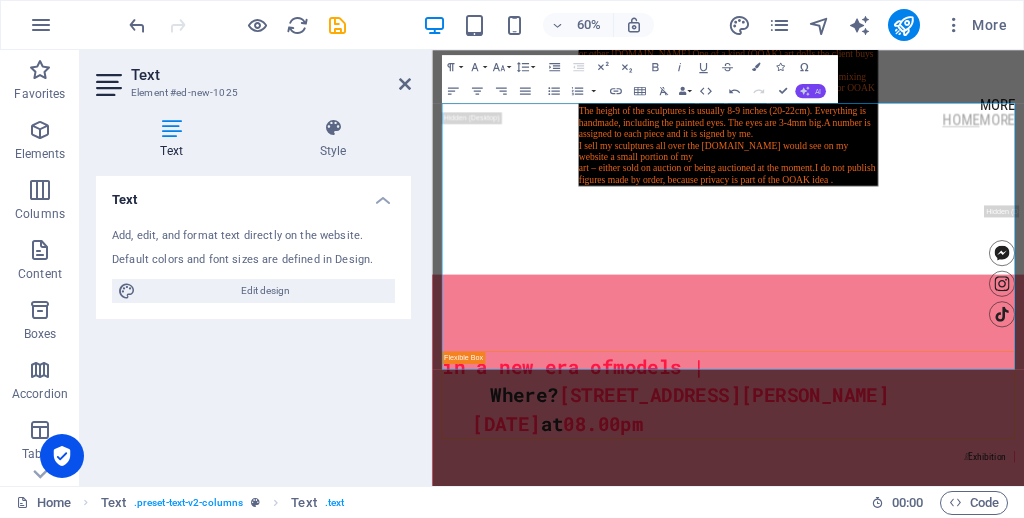 click 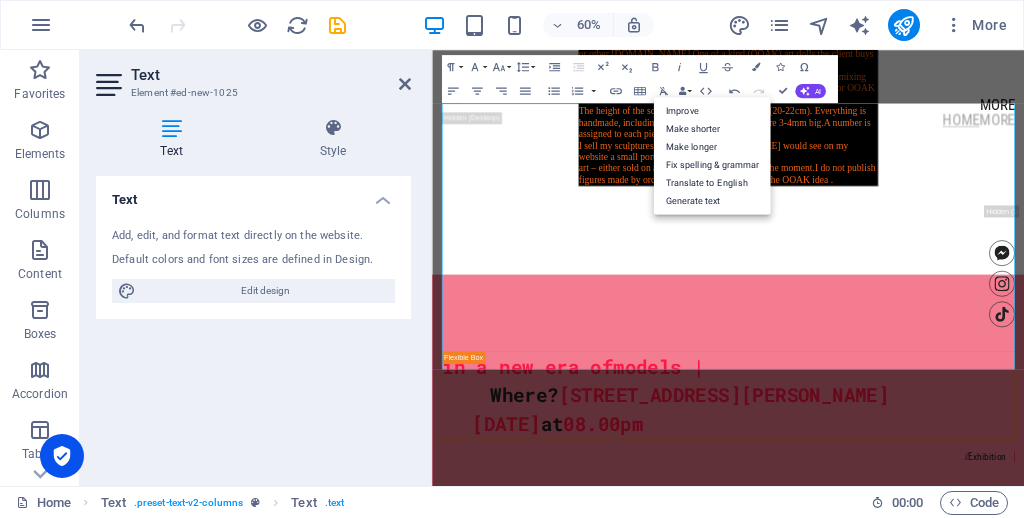 click on "Text Add, edit, and format text directly on the website. Default colors and font sizes are defined in Design. Edit design Alignment Left aligned Centered Right aligned" at bounding box center [253, 323] 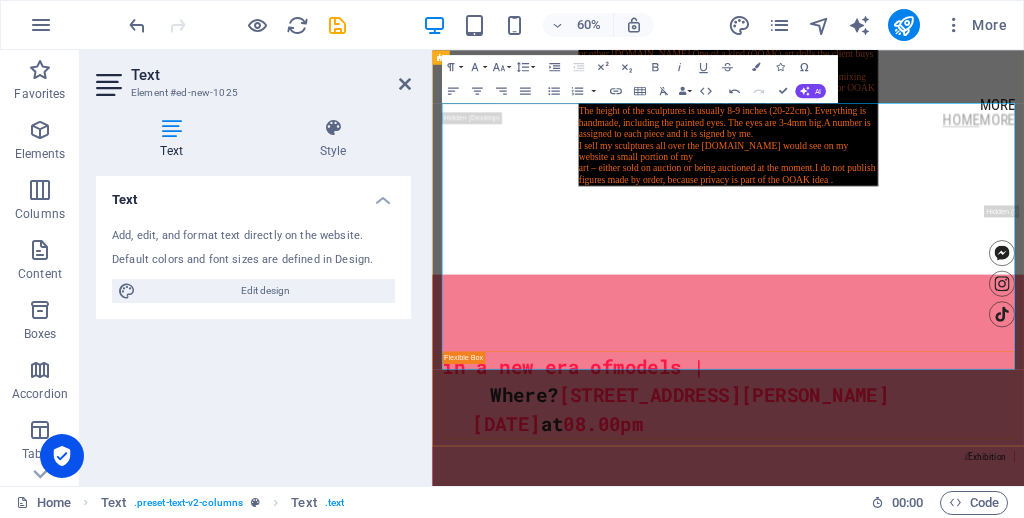 click on "Hi, My name is [PERSON_NAME]. I am [DEMOGRAPHIC_DATA] and I stay in the town of [GEOGRAPHIC_DATA]. This is a Black Sea coastal town. I think this place is a piece of Eden.I am an artist and I make OOAK figures. OOAK stands for One of a Kind. Some call these figures dolls, some – sculptures. The predominant name for them is One of a kind (OOAK) art dolls.These figures are unique, single [DOMAIN_NAME] dolls are objects of art, rather than children's [DOMAIN_NAME] traditional sculptures and in conventional doll-making the clay original ,made by the artist is usually not for sale. The clients buy the copies, molded in metal, glass, porcelain, vinyl or other [DOMAIN_NAME] One of a kind (OOAK) art dolls the client buys the original. My figures are made of polymer clay. I have my own technique for mixing it.All materials I use for creating my figures are made exclusively for OOAK art dolls. This makes them long-lasting and strong. I sell my sculptures all over the [DOMAIN_NAME] would see on my website a small portion of my" at bounding box center [925, 63] 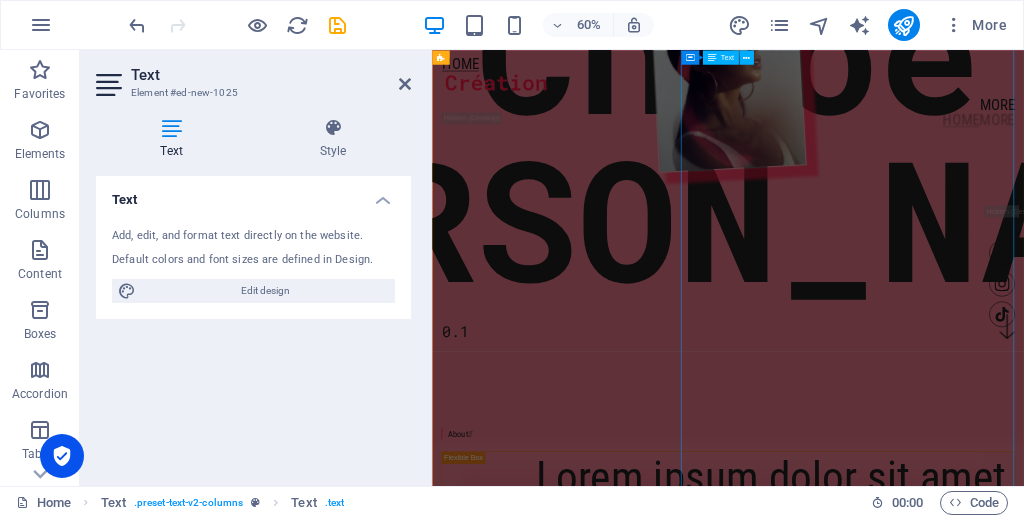 scroll, scrollTop: 0, scrollLeft: 0, axis: both 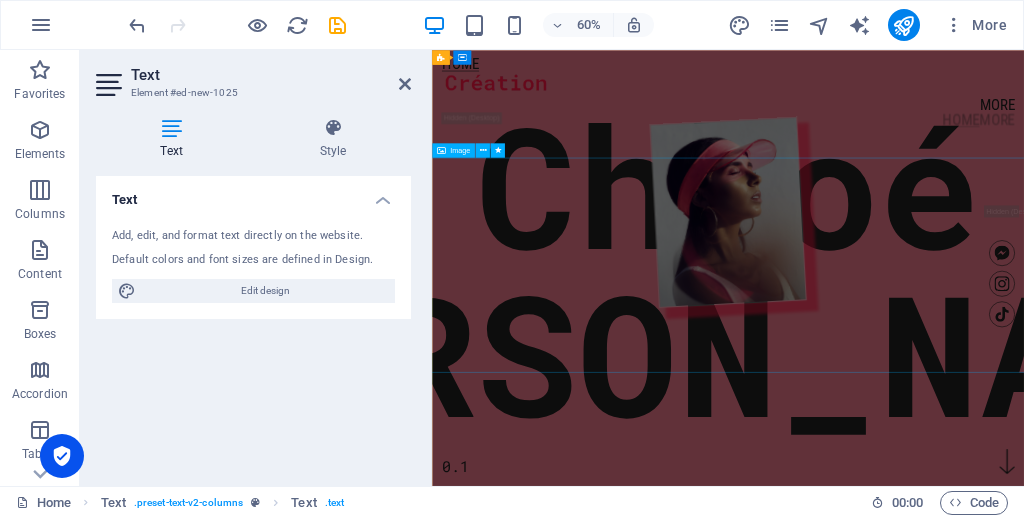 click at bounding box center [926, 320] 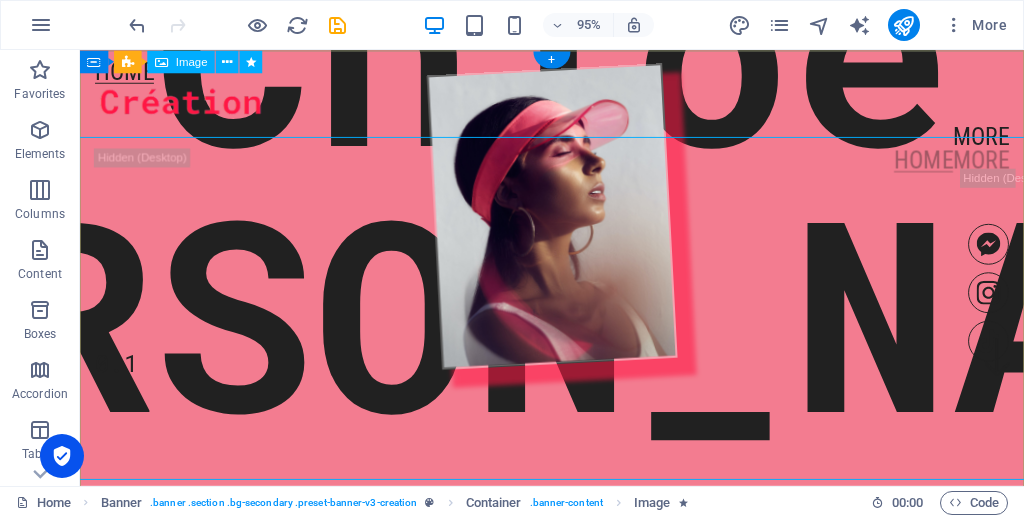 scroll, scrollTop: 0, scrollLeft: 0, axis: both 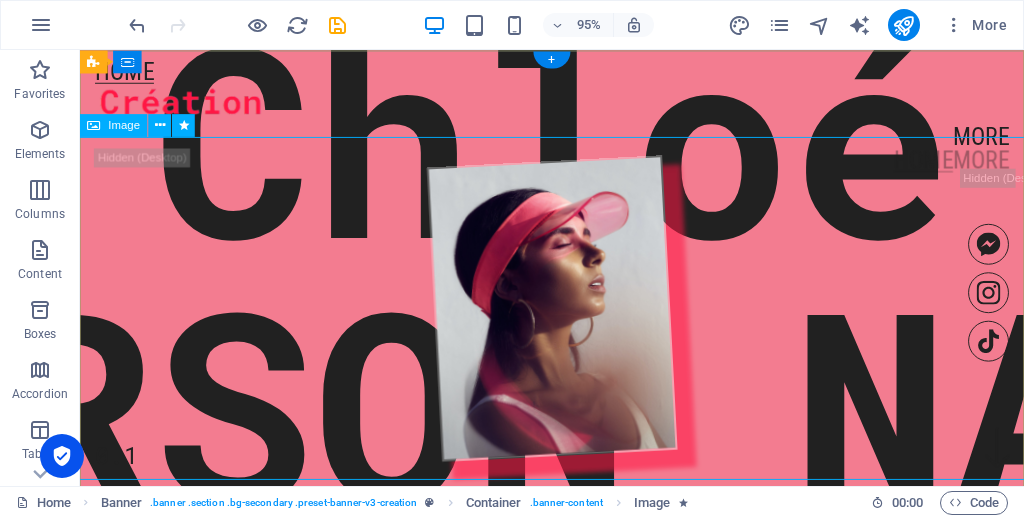 click at bounding box center [577, 321] 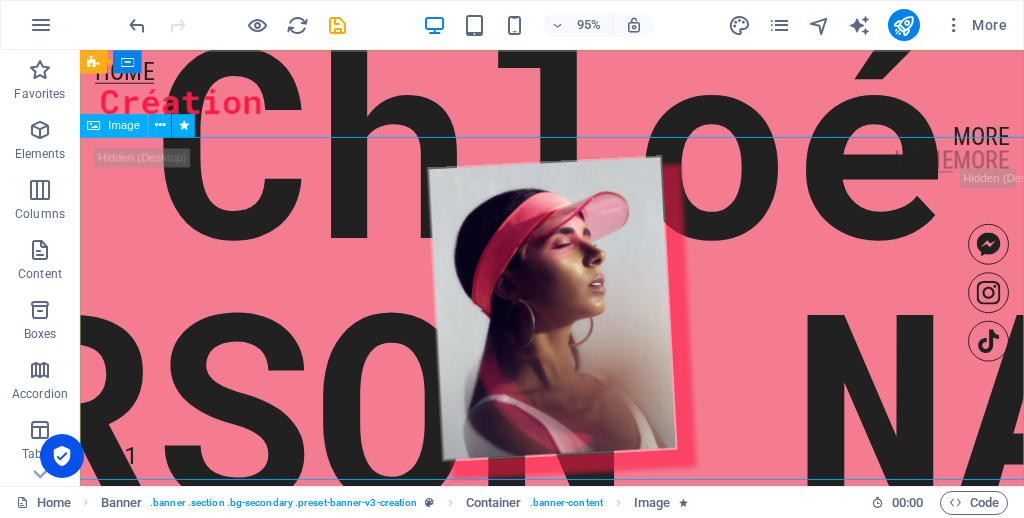 click on "Image" at bounding box center [125, 125] 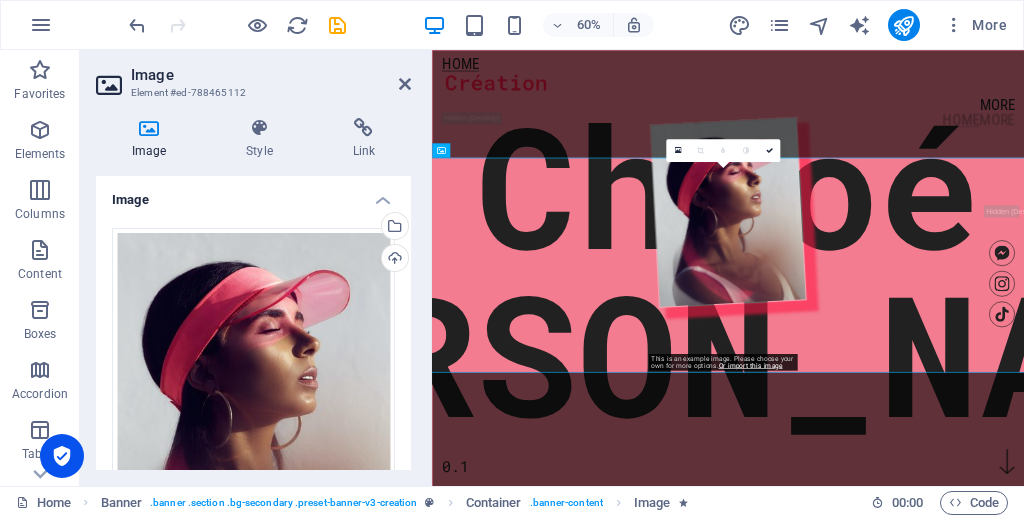 click at bounding box center [149, 128] 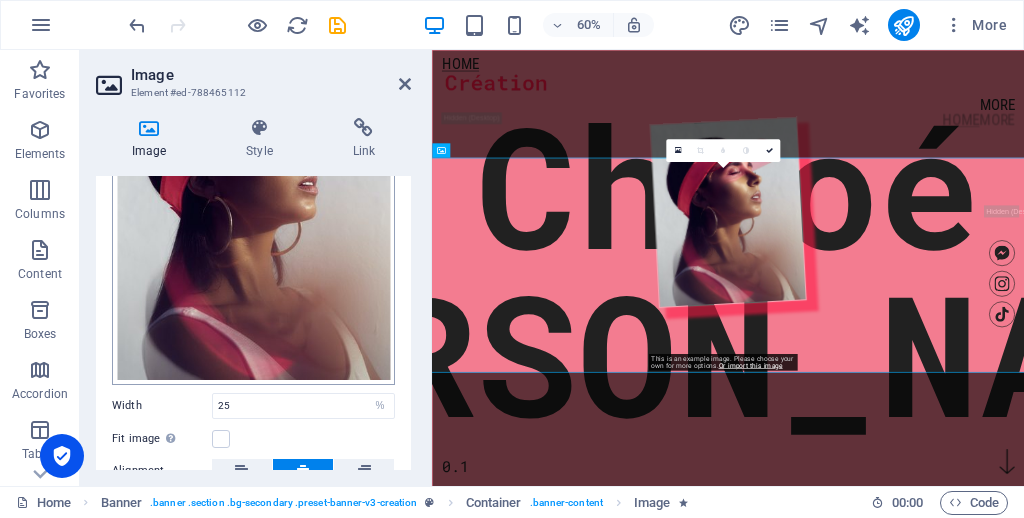 scroll, scrollTop: 0, scrollLeft: 0, axis: both 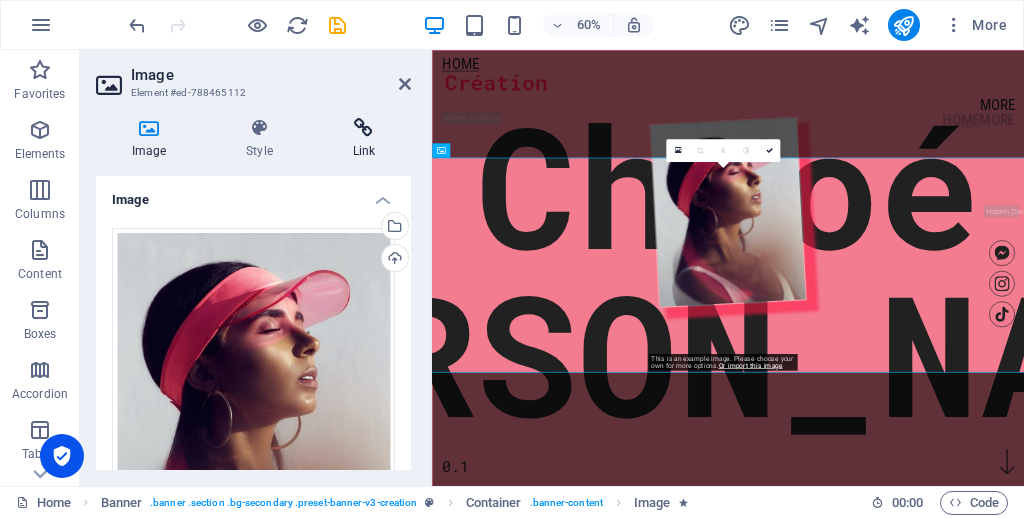 click at bounding box center [364, 128] 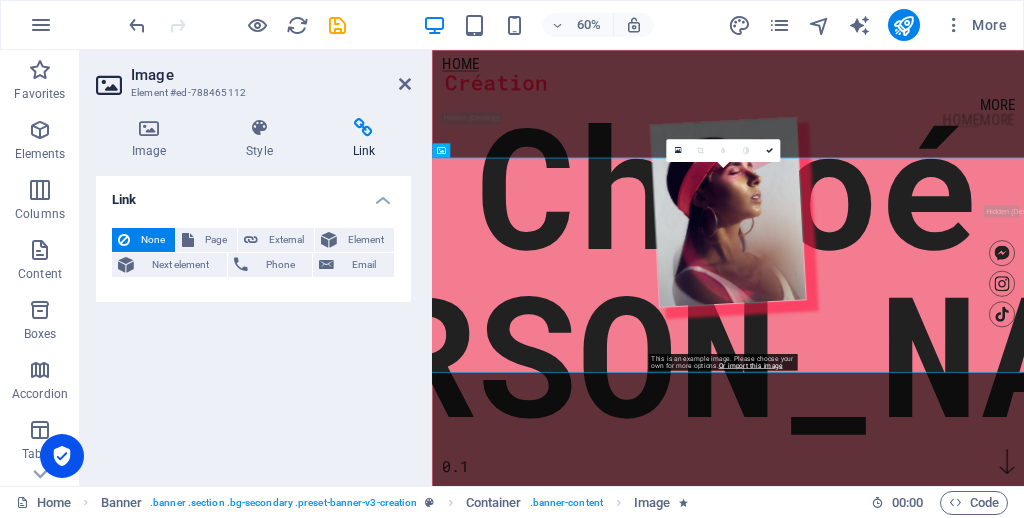 click on "Element #ed-788465112" at bounding box center [251, 93] 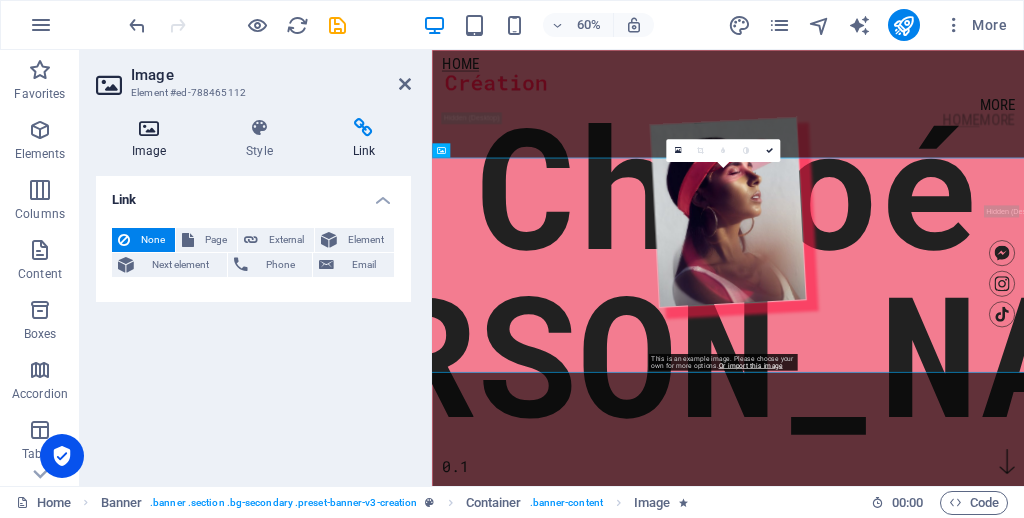 click at bounding box center [149, 128] 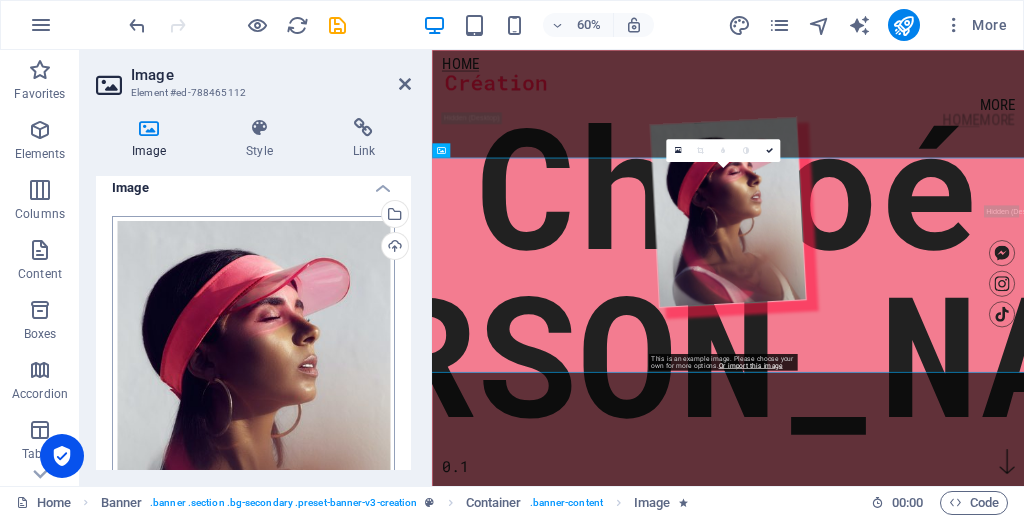 scroll, scrollTop: 0, scrollLeft: 0, axis: both 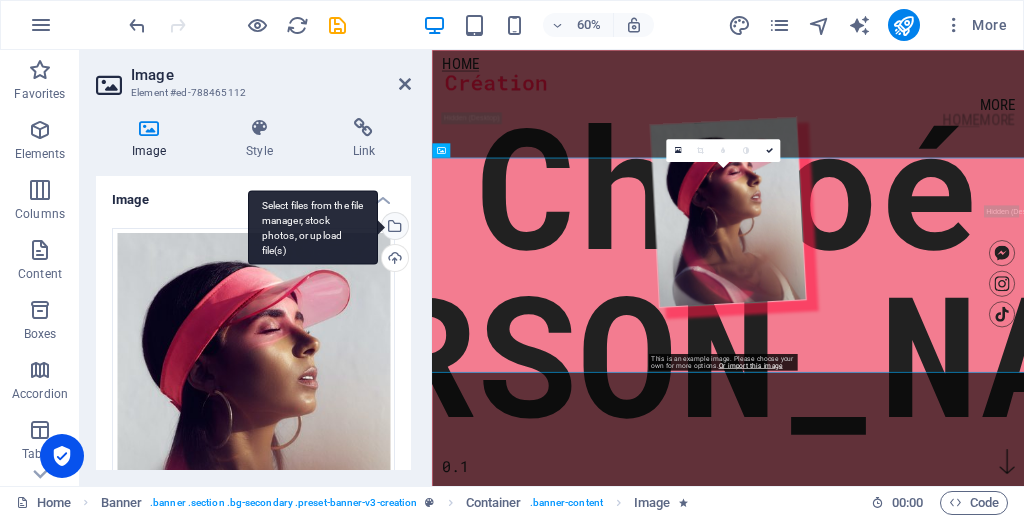 click on "Select files from the file manager, stock photos, or upload file(s)" at bounding box center (393, 228) 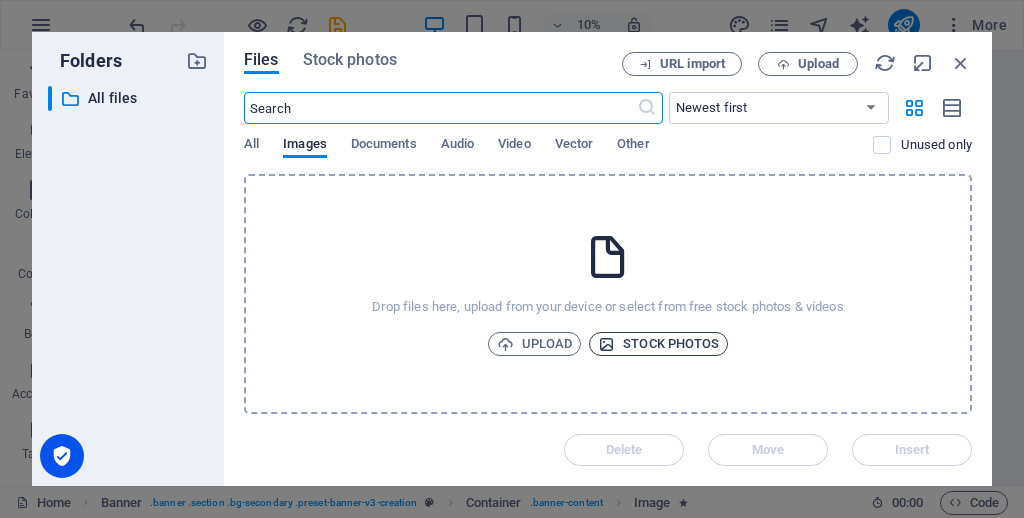 click on "Stock photos" at bounding box center [658, 344] 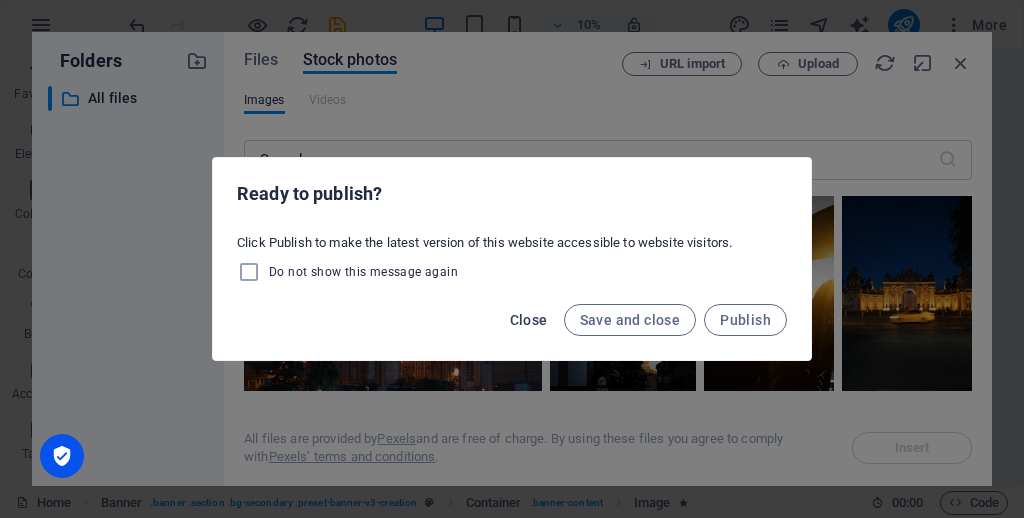 click on "Close" at bounding box center [529, 320] 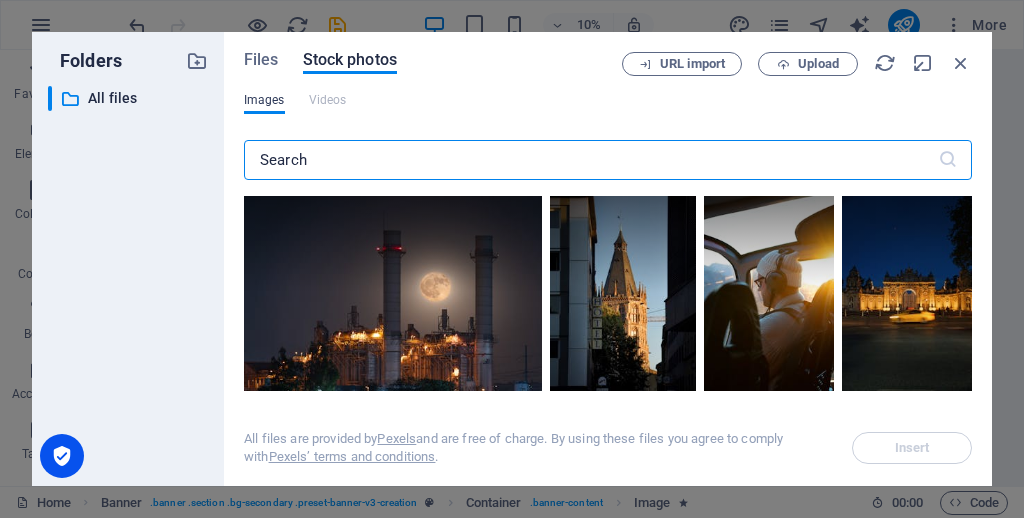 click on "Images" at bounding box center (264, 100) 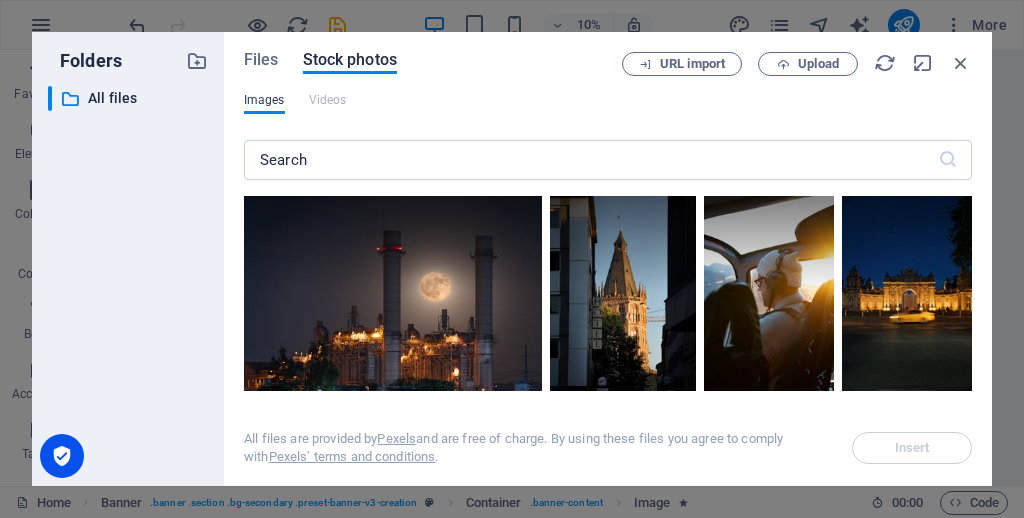 click on "Images" at bounding box center (264, 100) 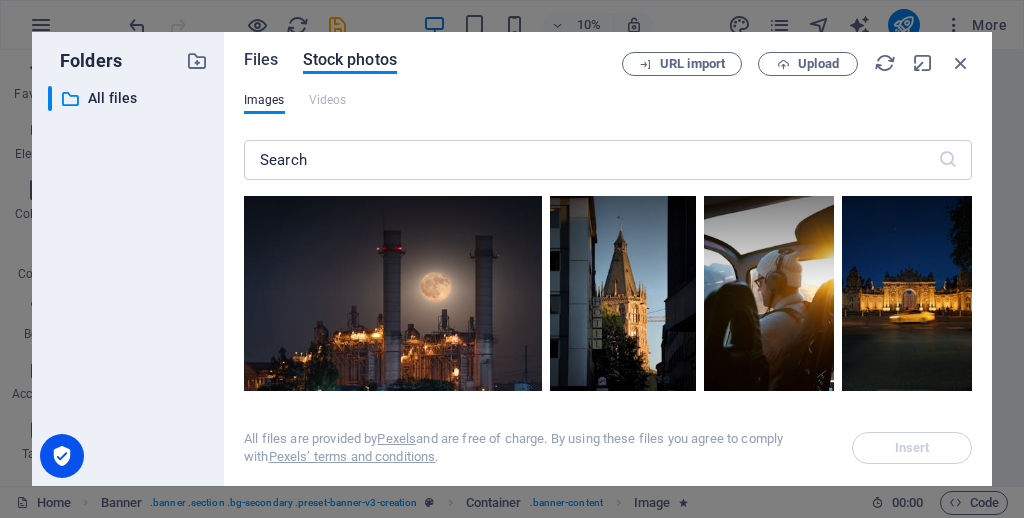 click on "Files" at bounding box center (261, 60) 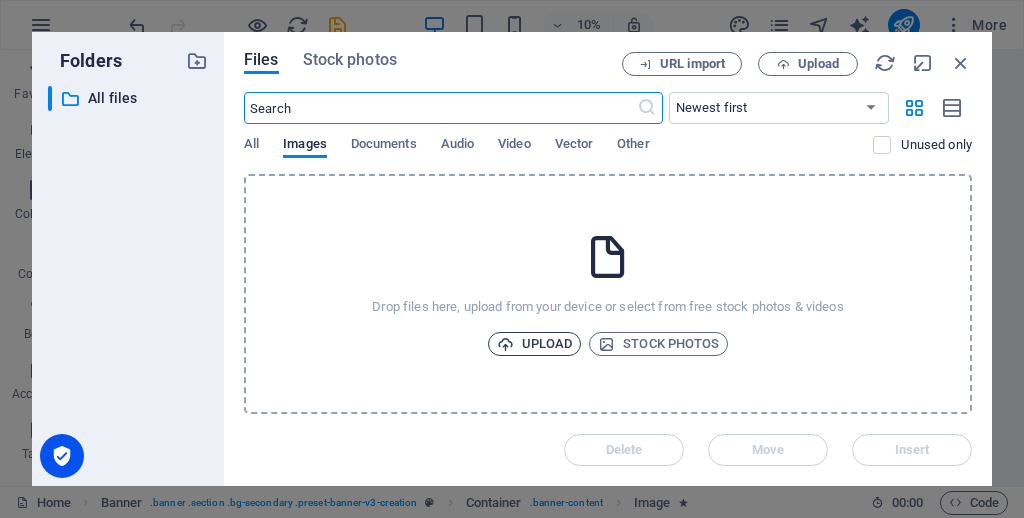 click on "Upload" at bounding box center (535, 344) 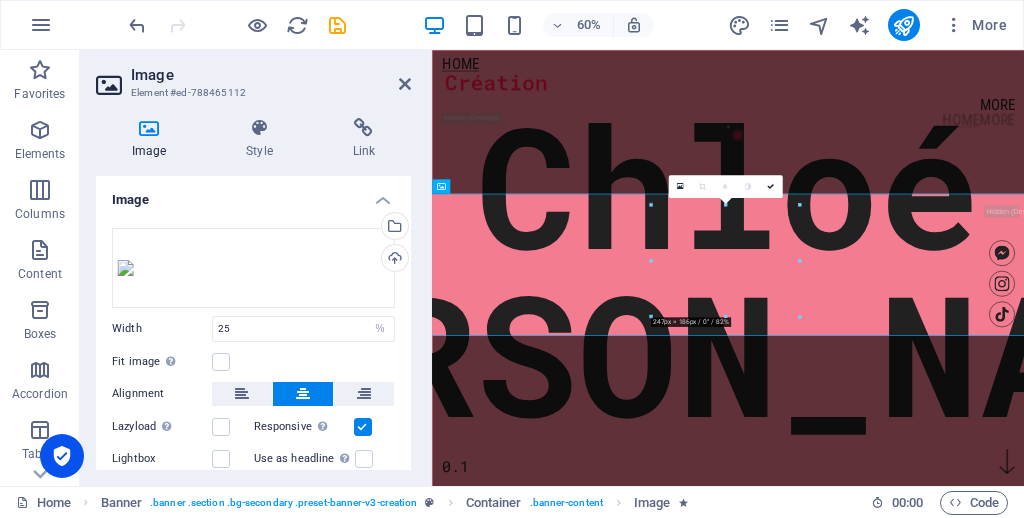 click at bounding box center [149, 128] 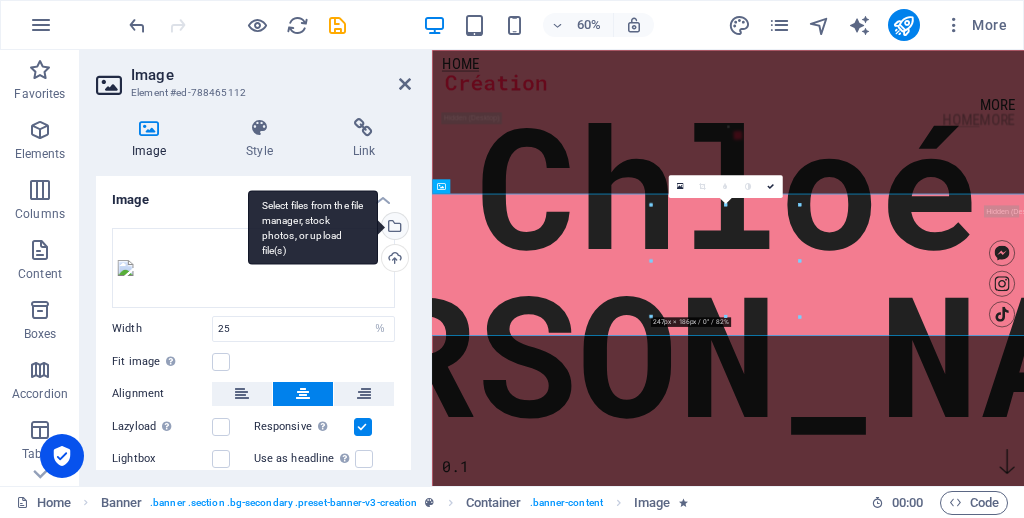 click on "Select files from the file manager, stock photos, or upload file(s)" at bounding box center (393, 228) 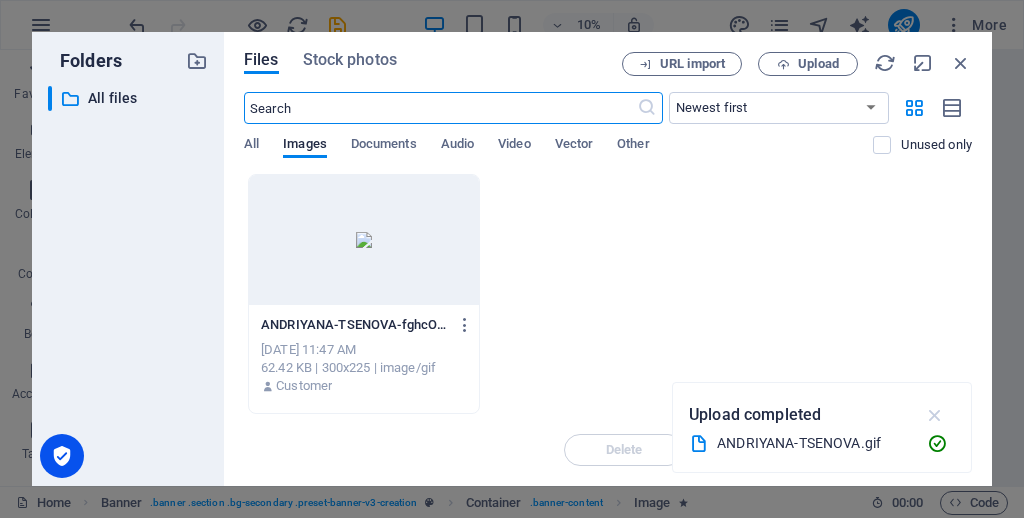 click at bounding box center (935, 415) 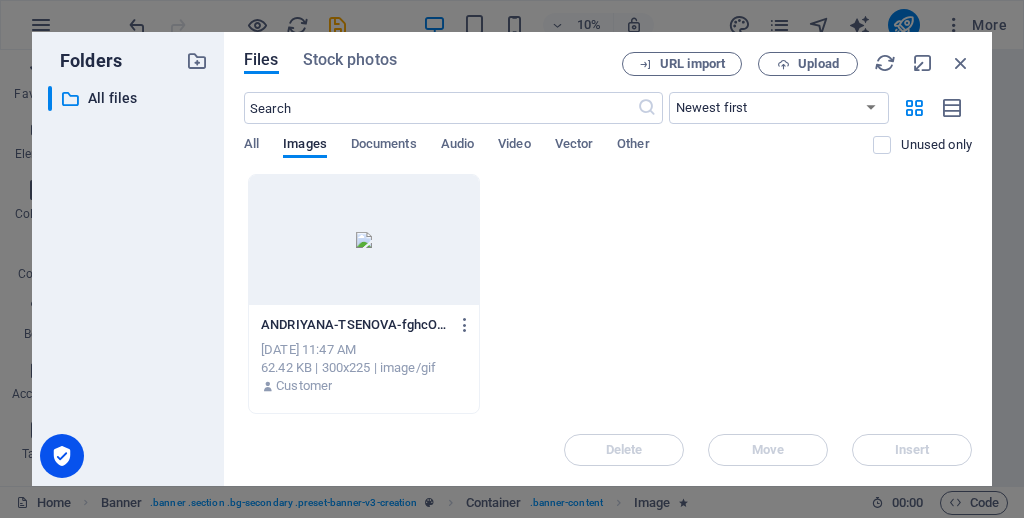 click on "Delete Move Insert" at bounding box center [608, 440] 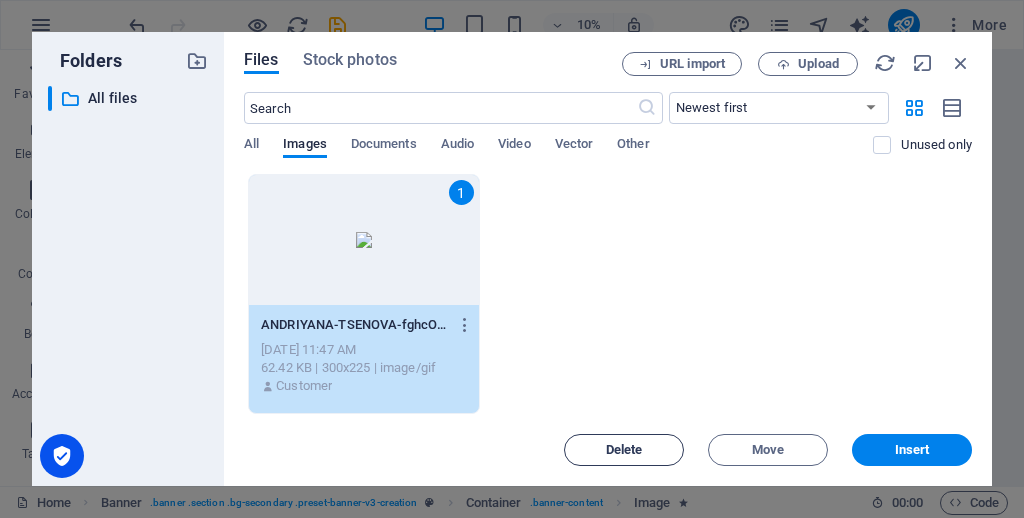 click on "Delete" at bounding box center [624, 450] 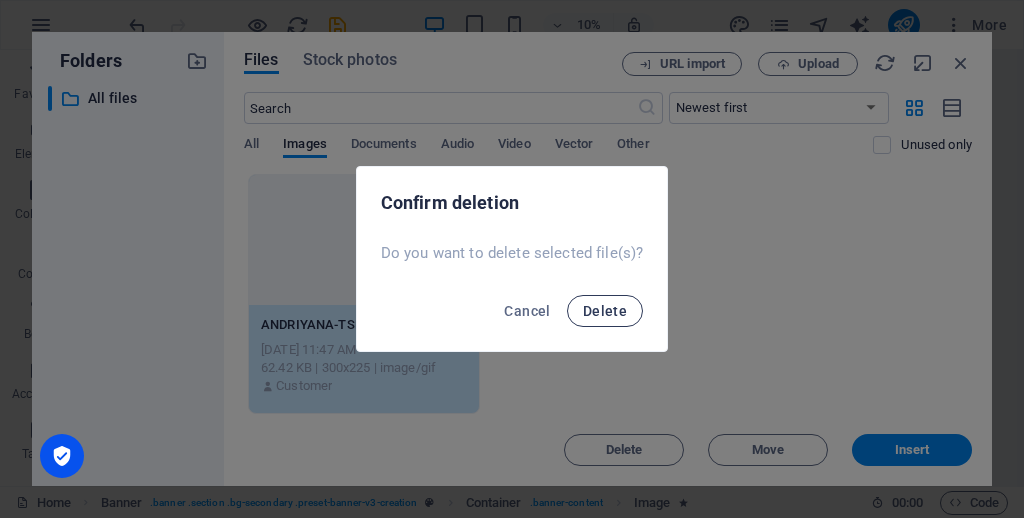 click on "Delete" at bounding box center [605, 311] 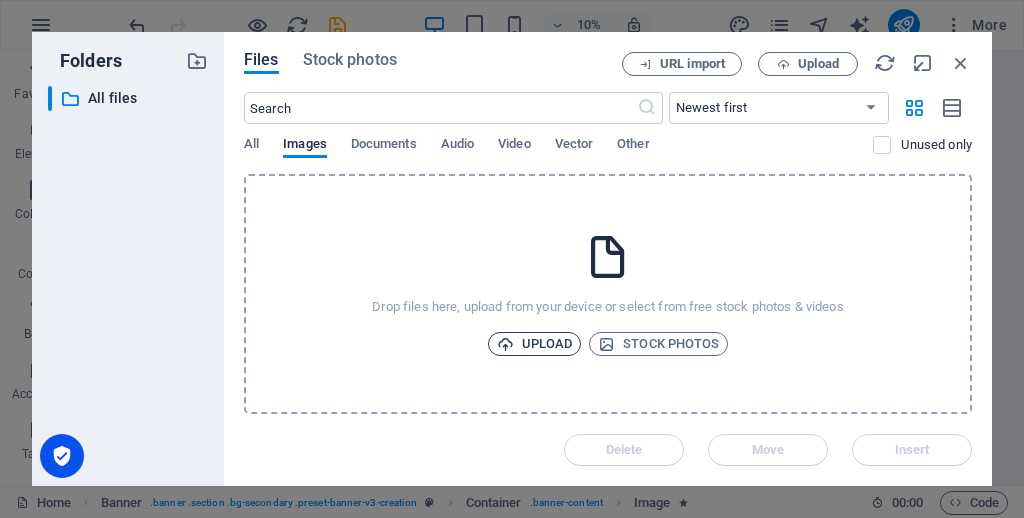 click on "Upload" at bounding box center (535, 344) 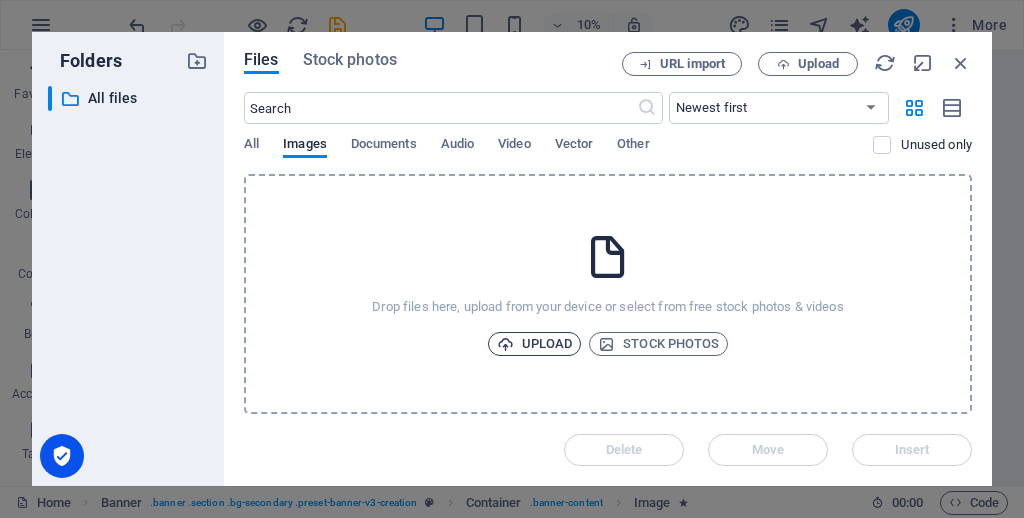 click on "Upload" at bounding box center [535, 344] 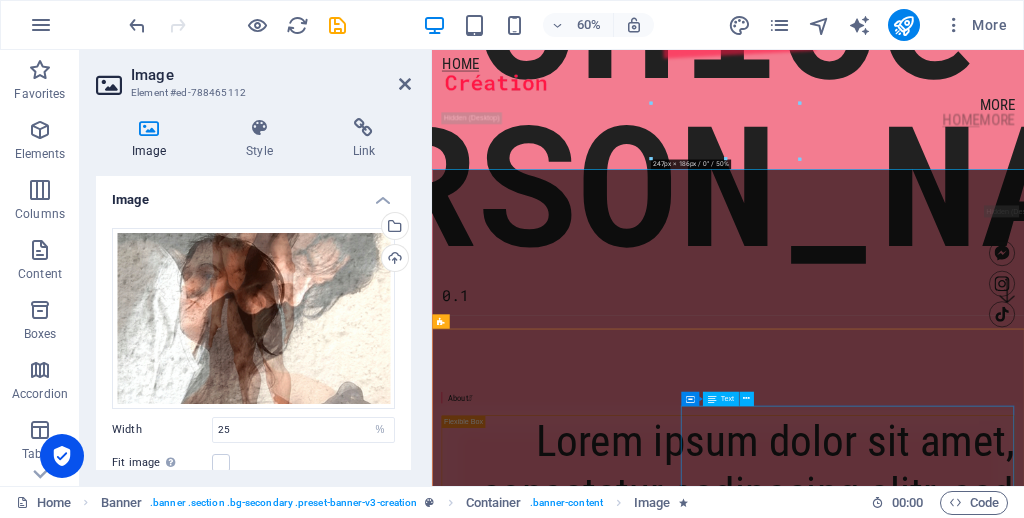 scroll, scrollTop: 257, scrollLeft: 0, axis: vertical 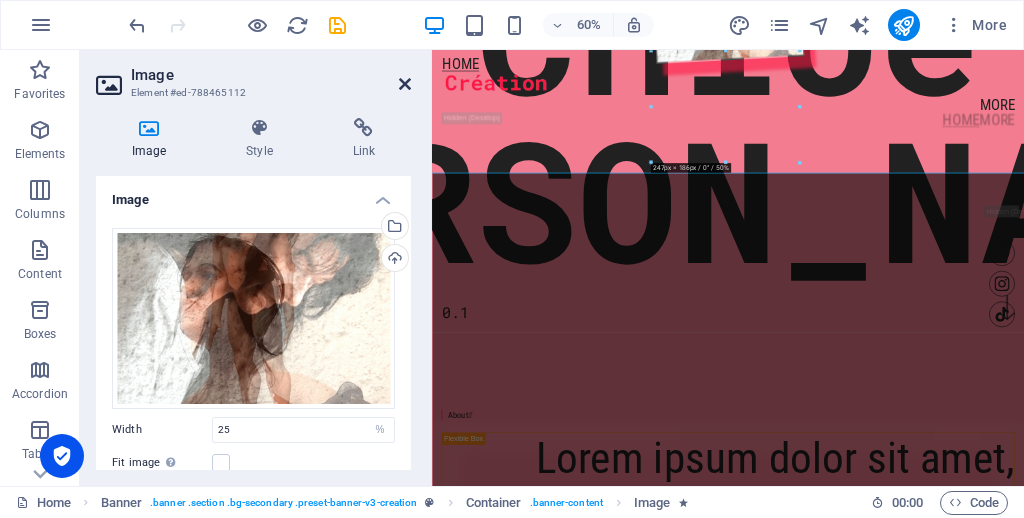 click at bounding box center [405, 84] 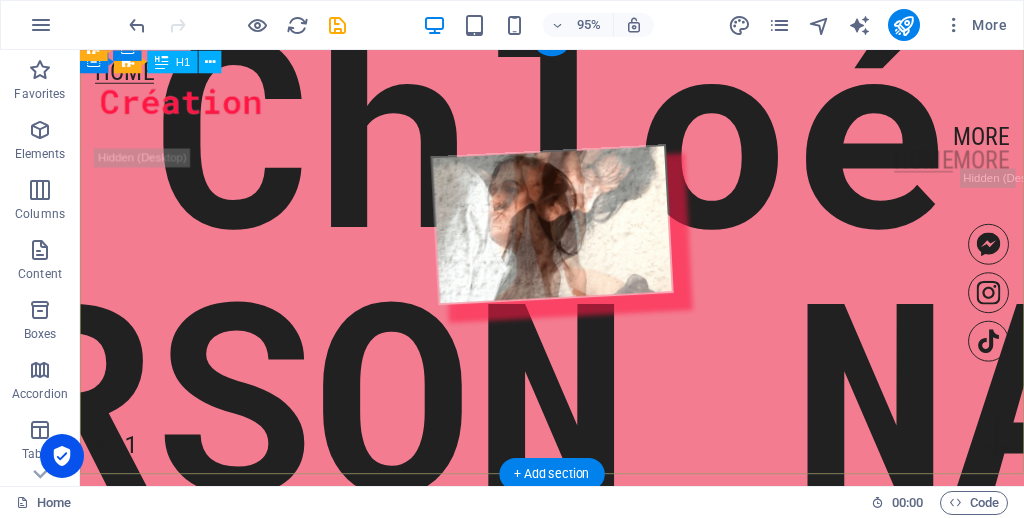 scroll, scrollTop: 13, scrollLeft: 0, axis: vertical 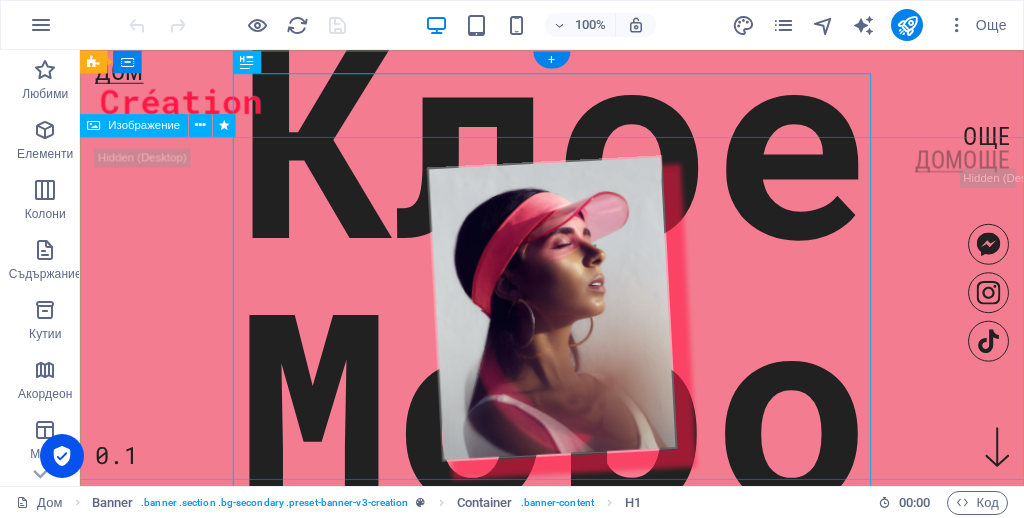 click at bounding box center [577, 321] 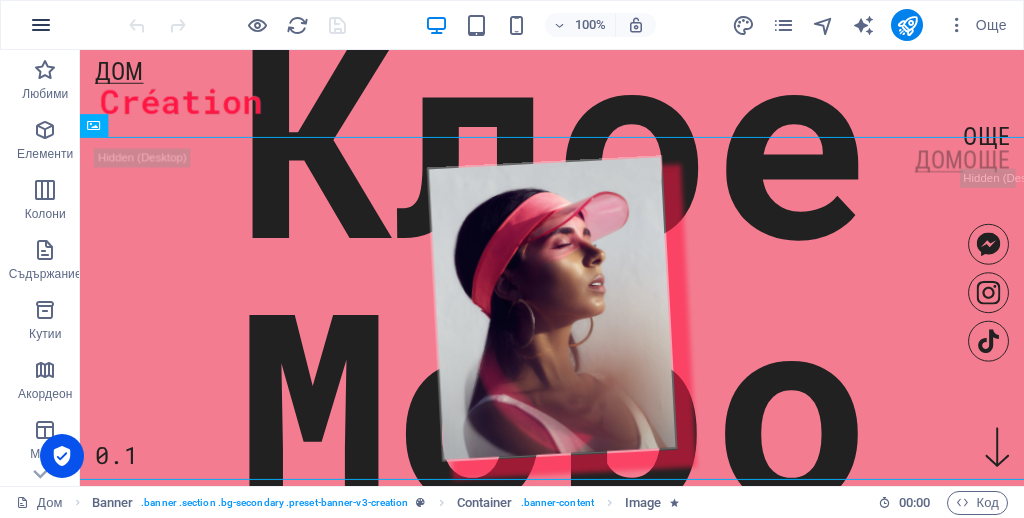 click at bounding box center [41, 25] 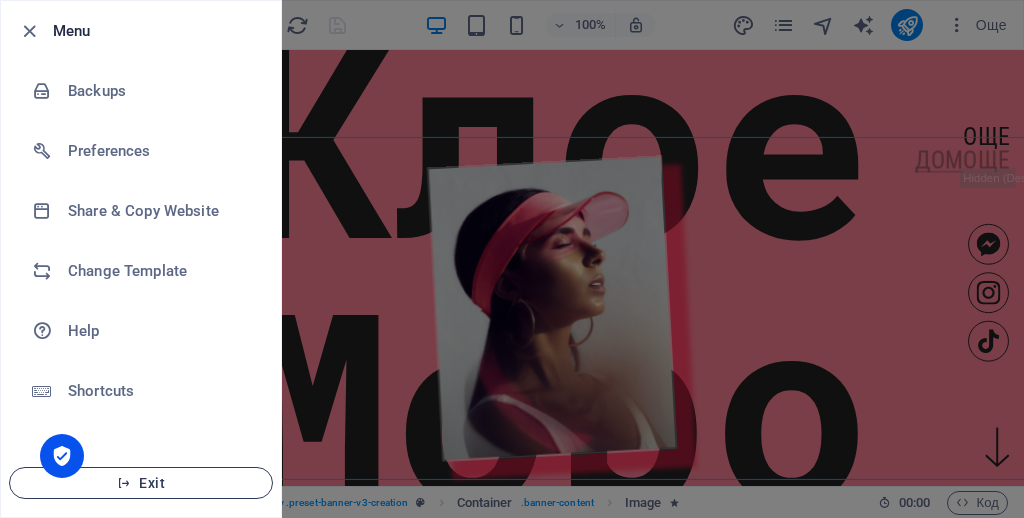 click on "Exit" at bounding box center (141, 483) 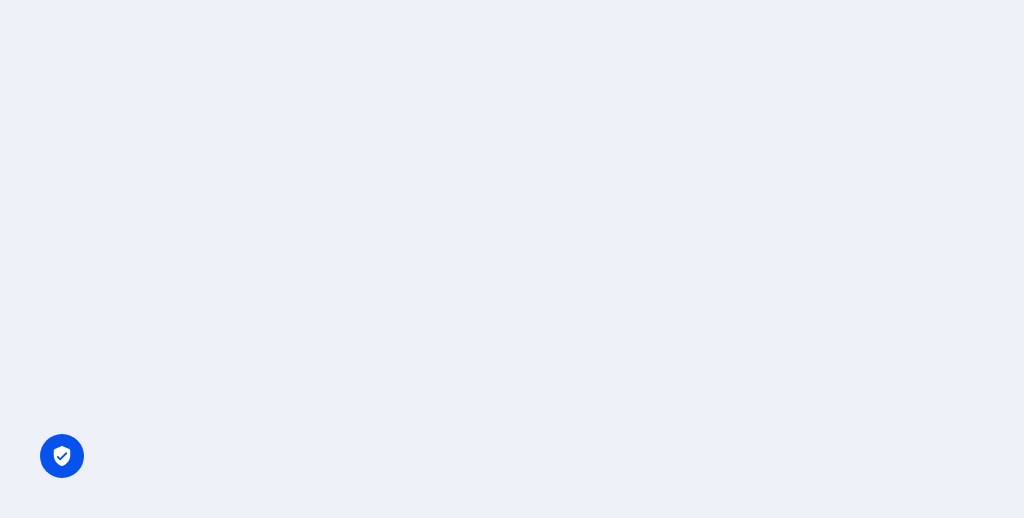 scroll, scrollTop: 0, scrollLeft: 0, axis: both 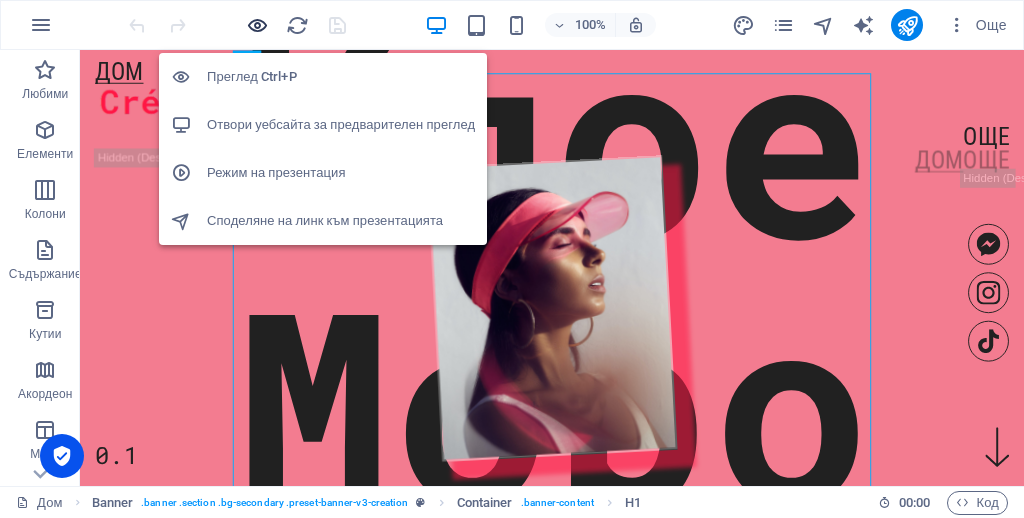 click at bounding box center [257, 25] 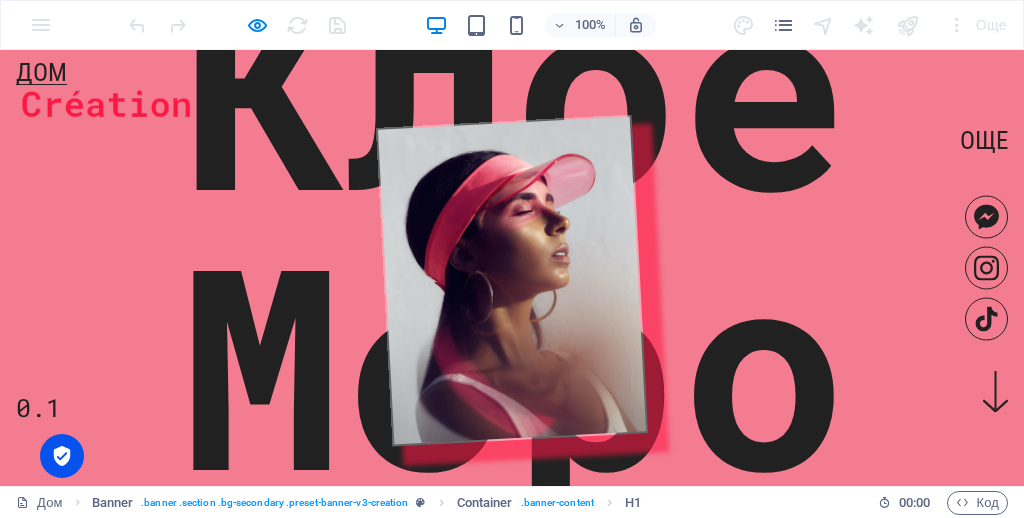 scroll, scrollTop: 0, scrollLeft: 0, axis: both 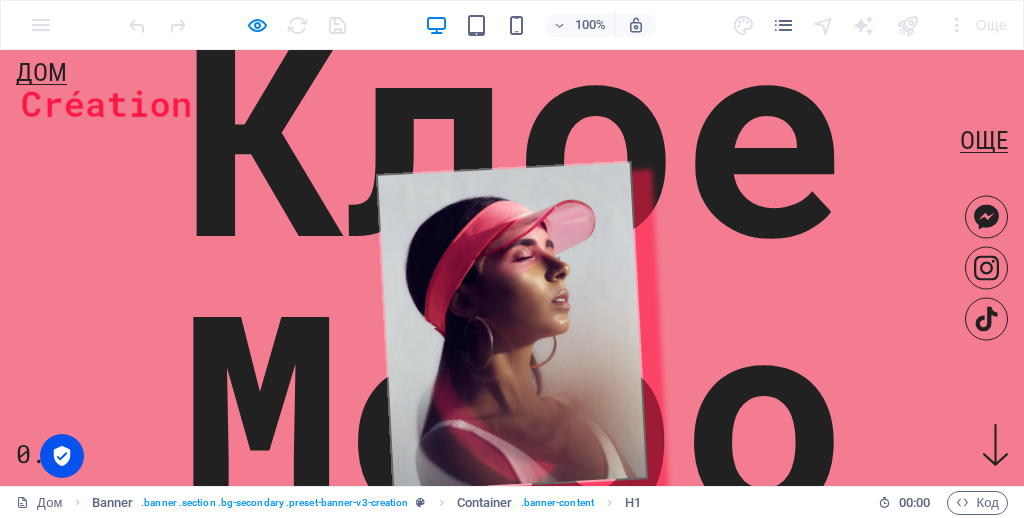 click on "Още" at bounding box center [984, 140] 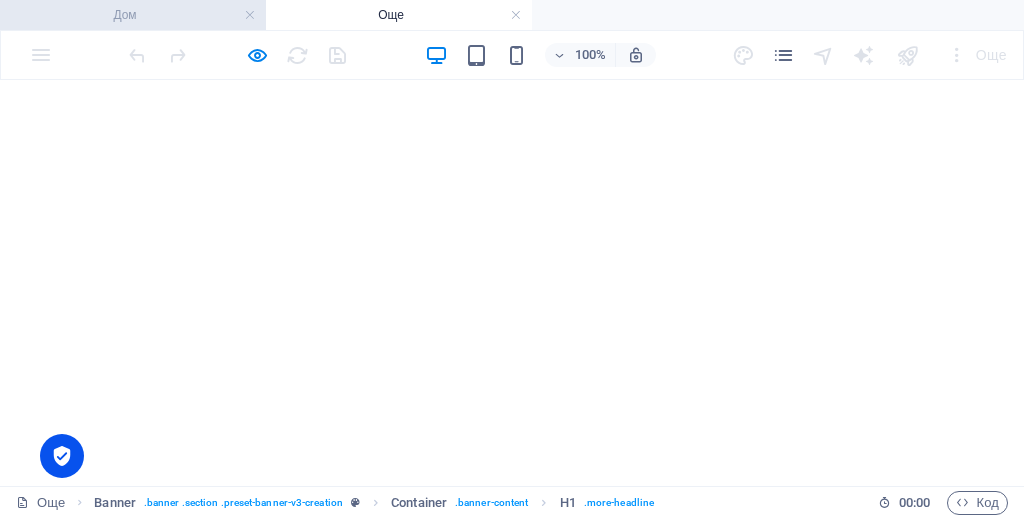 click on "Дом" at bounding box center (133, 15) 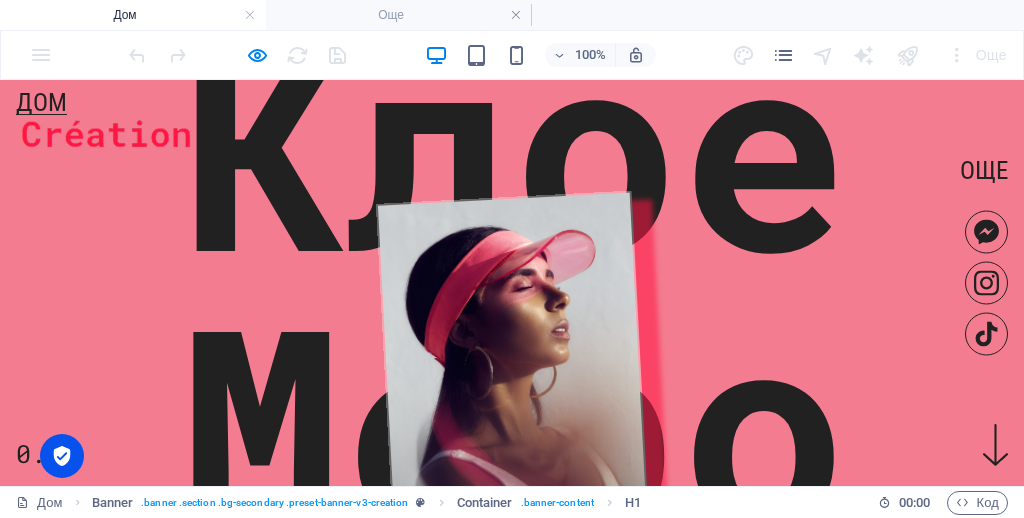 scroll, scrollTop: 0, scrollLeft: 0, axis: both 